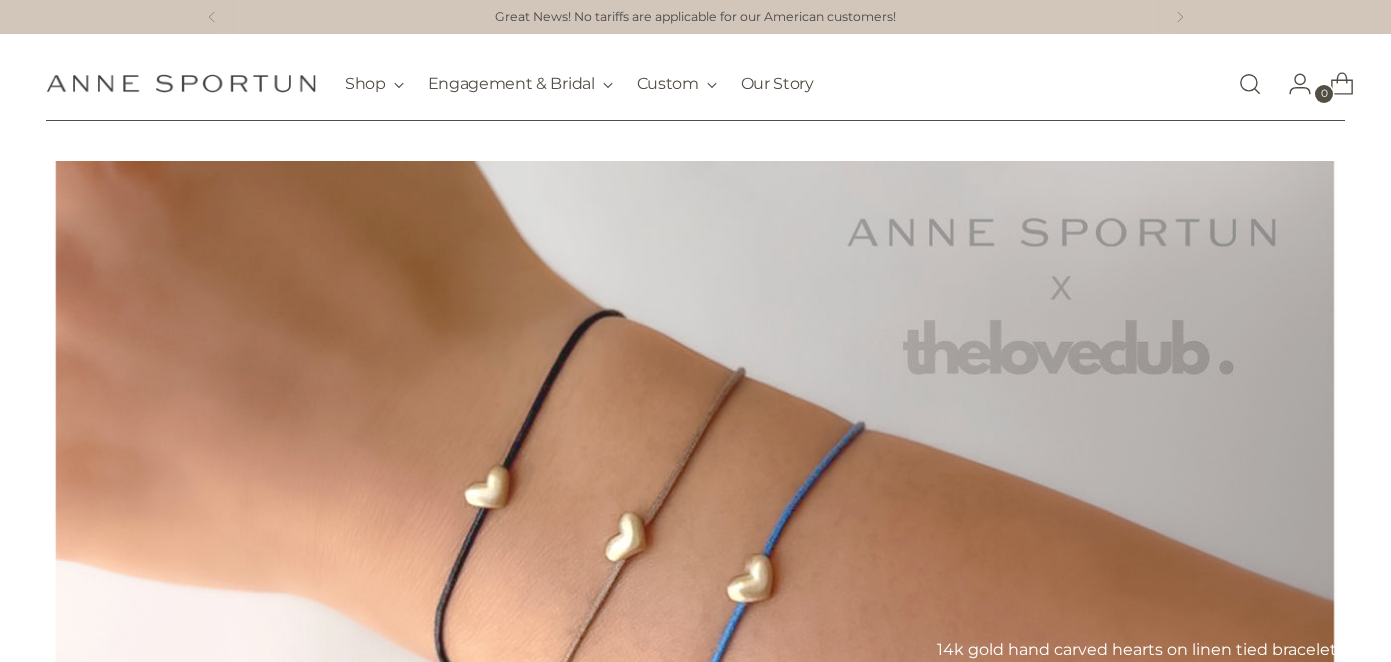 scroll, scrollTop: 0, scrollLeft: 0, axis: both 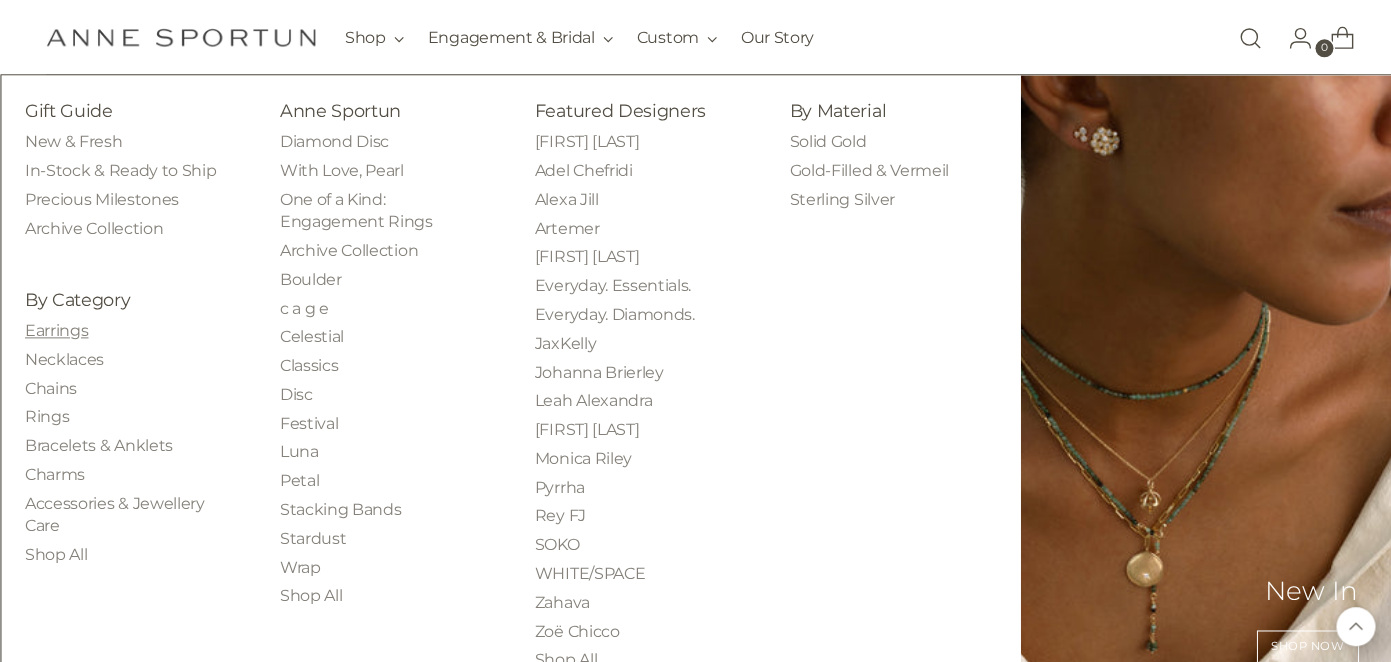 click on "Earrings" at bounding box center [56, 330] 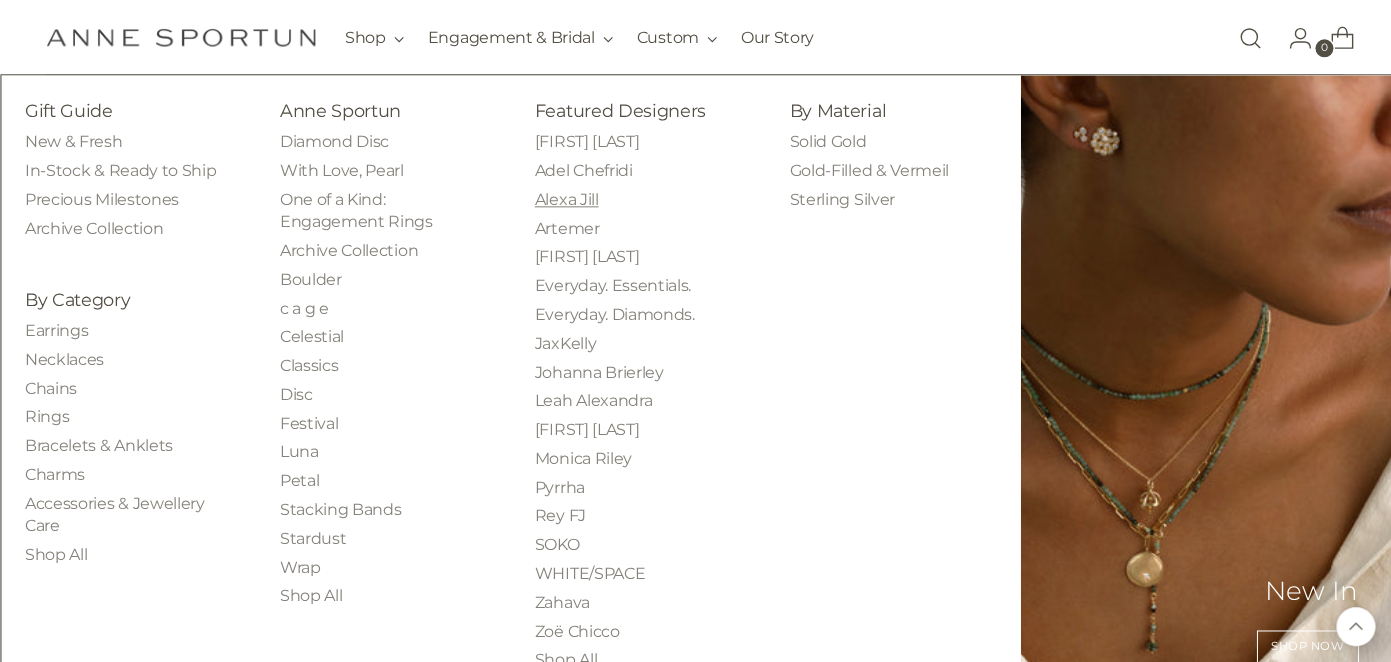 click on "Alexa Jill" at bounding box center [567, 199] 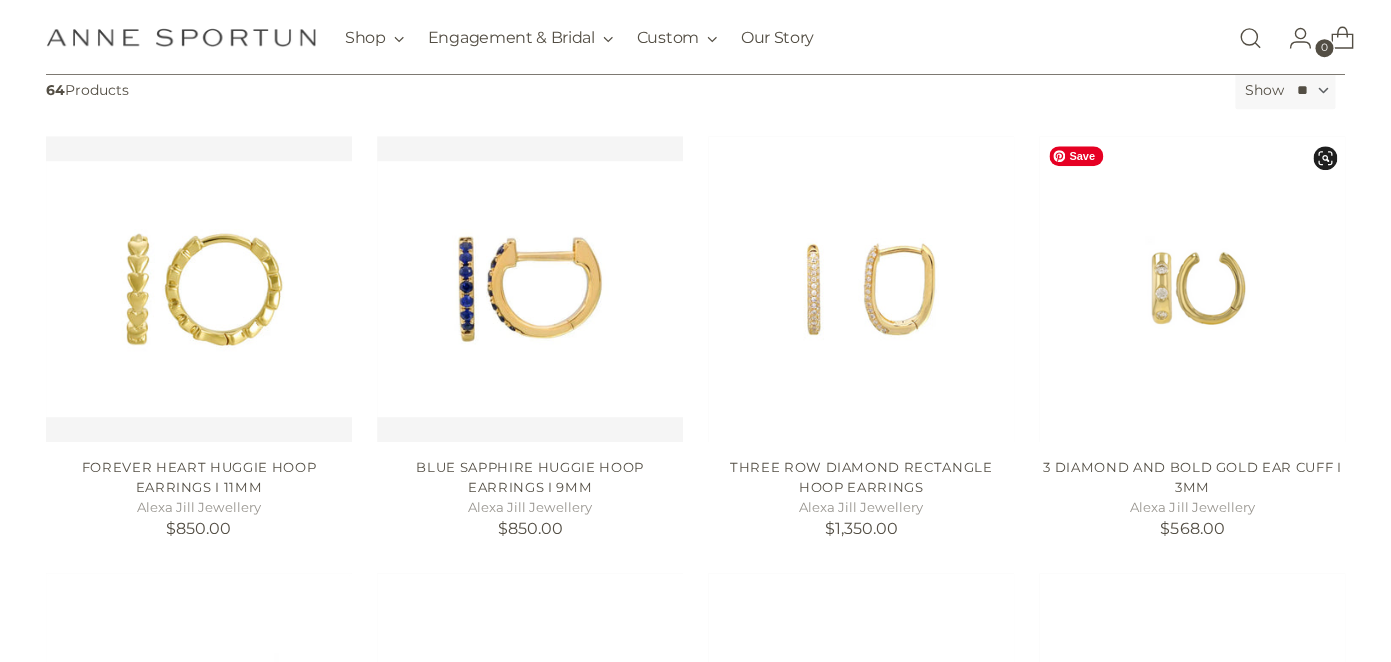 scroll, scrollTop: 351, scrollLeft: 0, axis: vertical 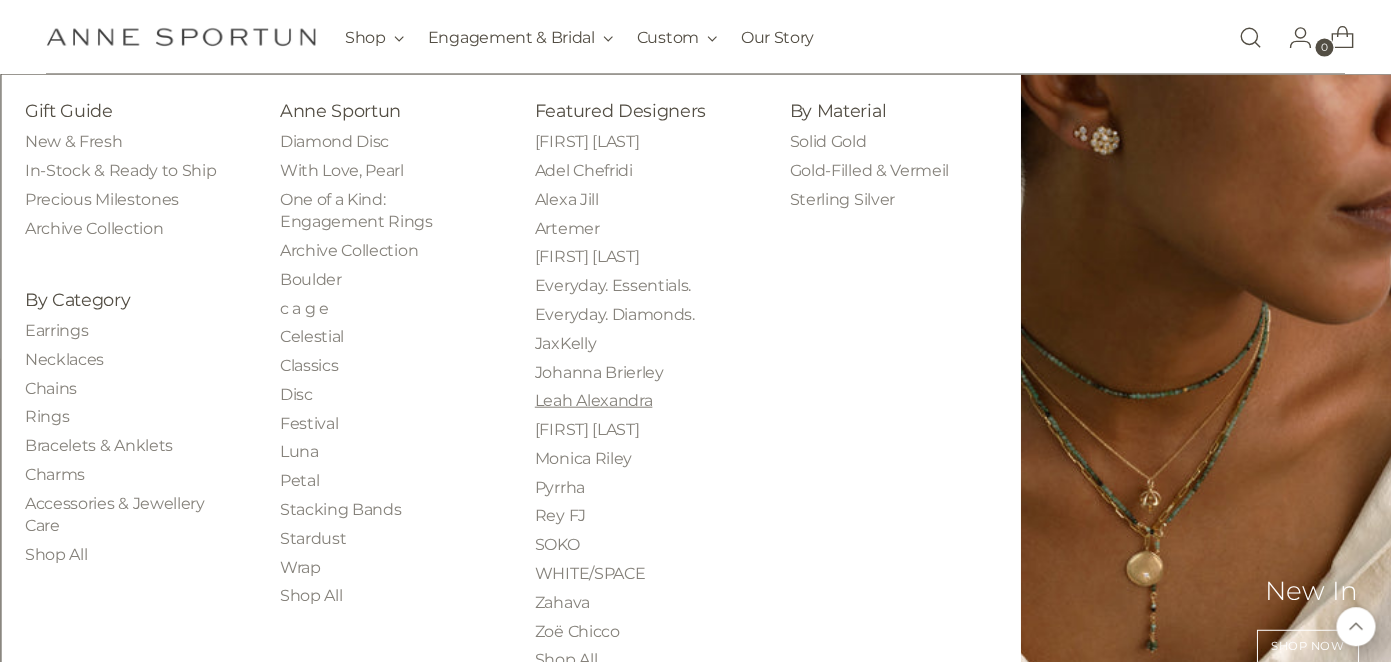 click on "Leah Alexandra" at bounding box center [594, 400] 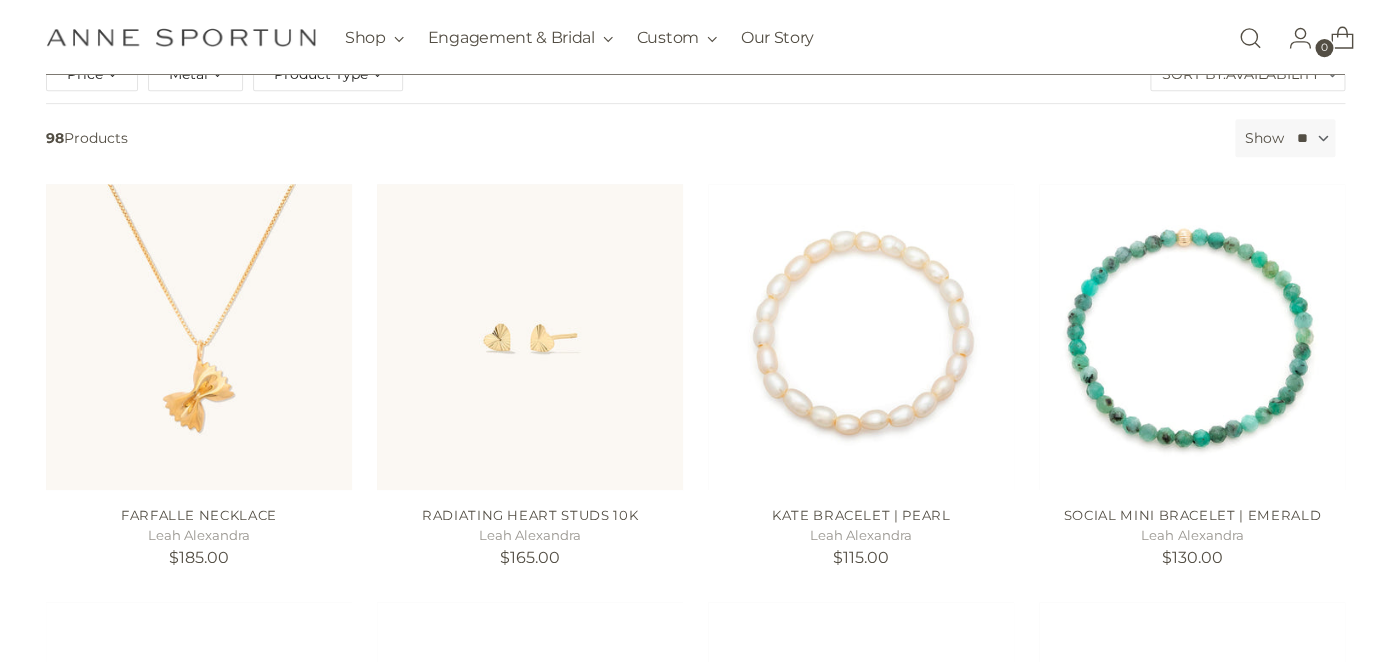 scroll, scrollTop: 297, scrollLeft: 0, axis: vertical 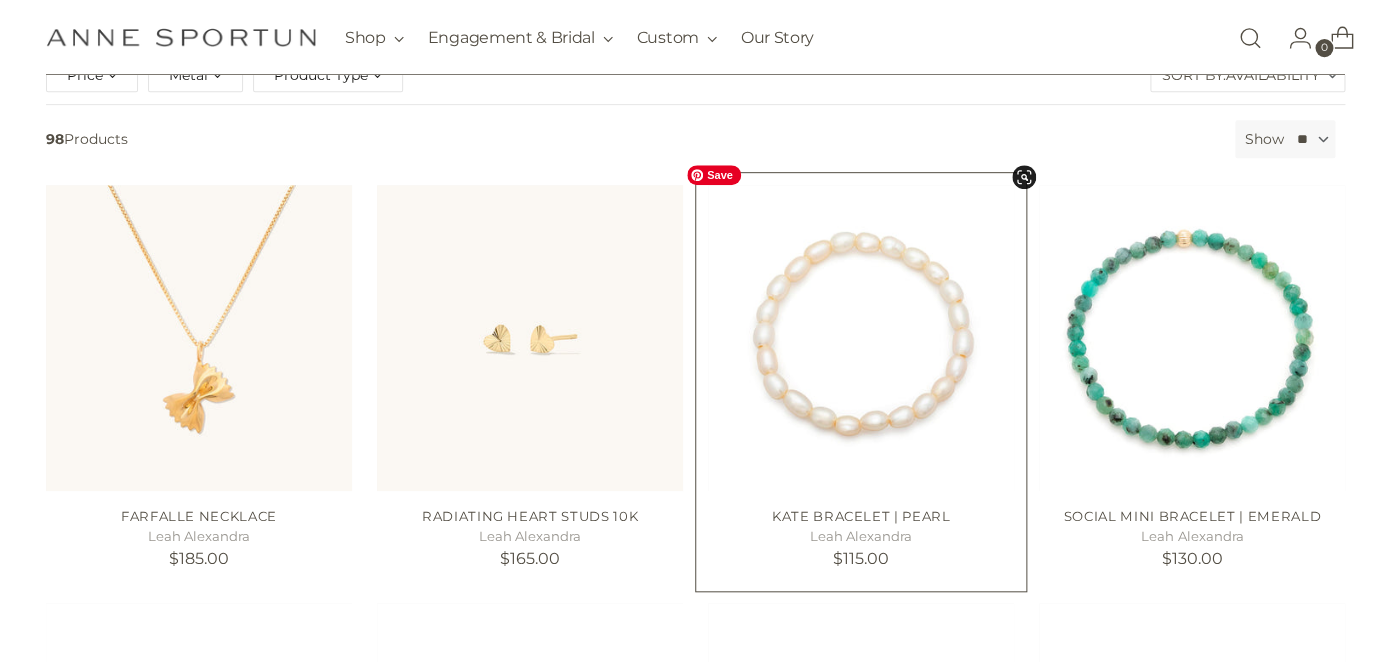 click at bounding box center [0, 0] 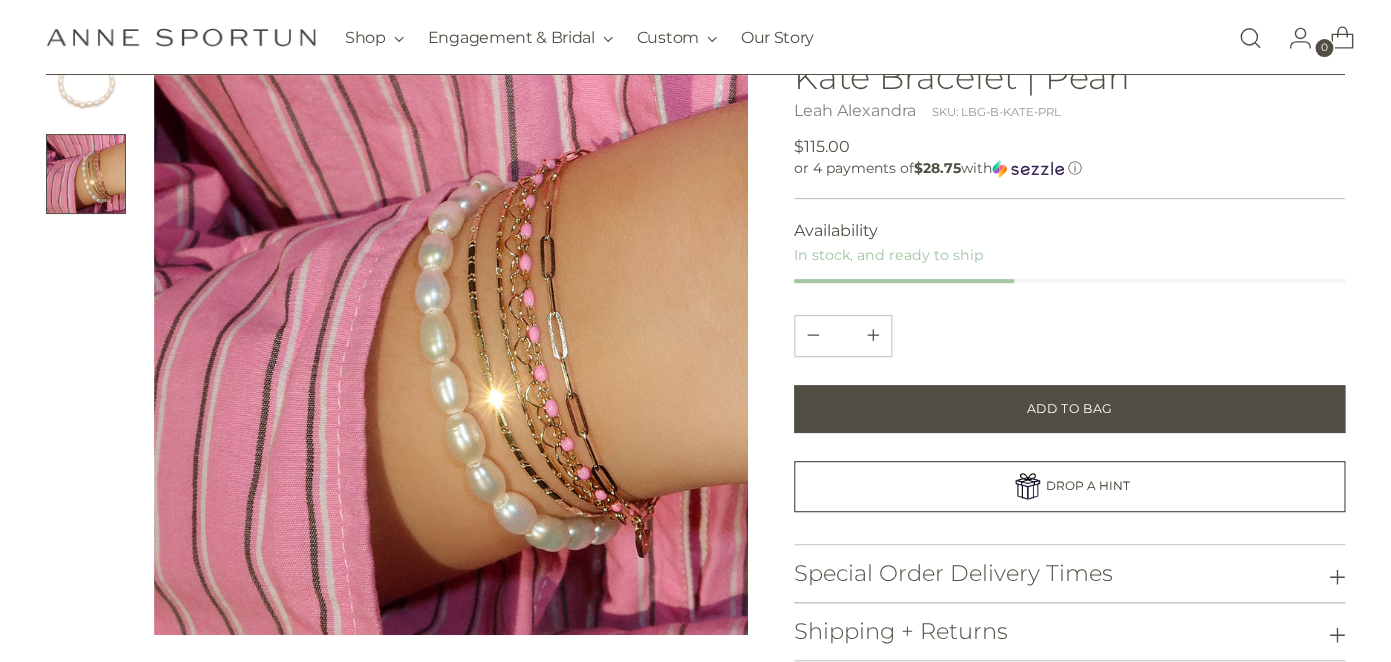 scroll, scrollTop: 157, scrollLeft: 0, axis: vertical 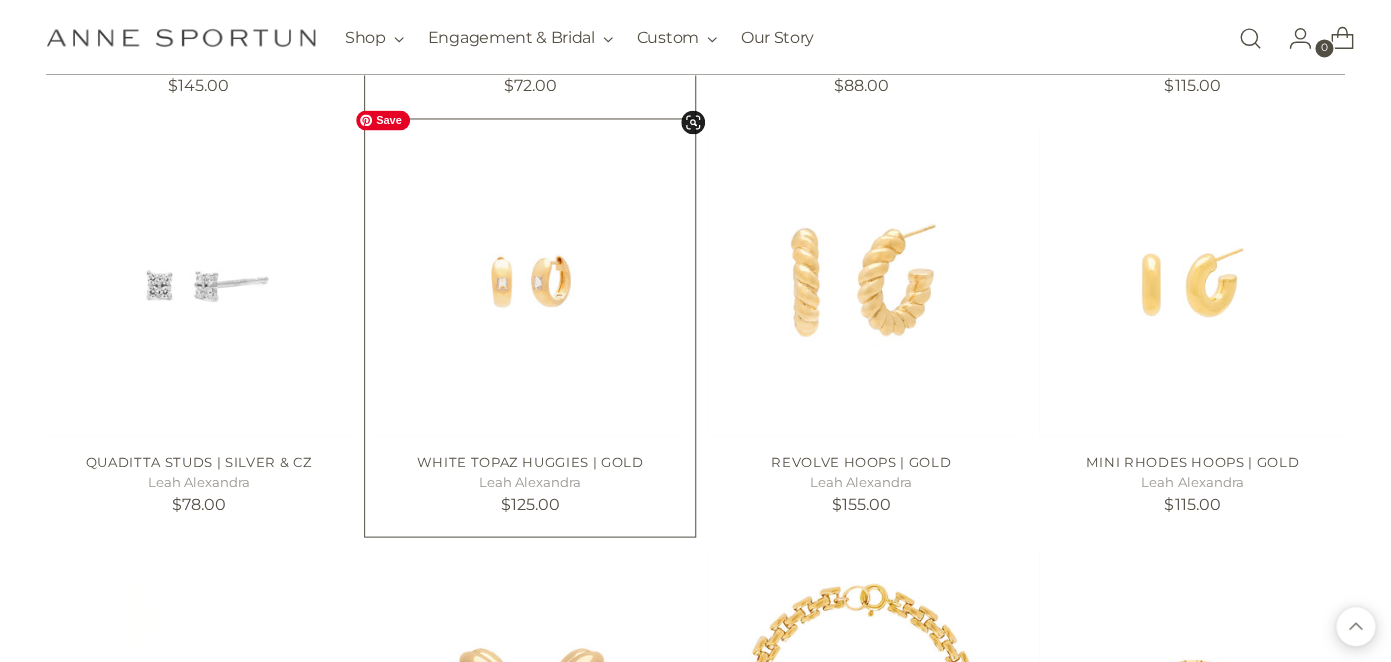 click at bounding box center [0, 0] 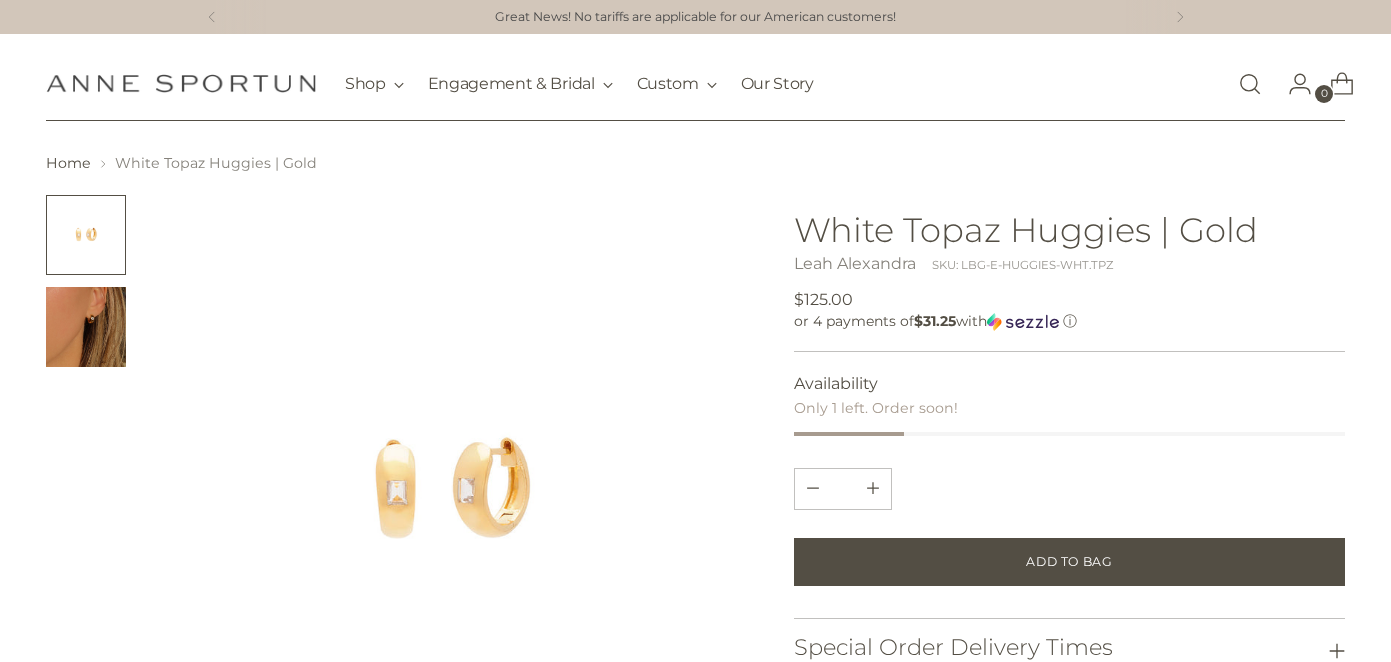 scroll, scrollTop: 104, scrollLeft: 0, axis: vertical 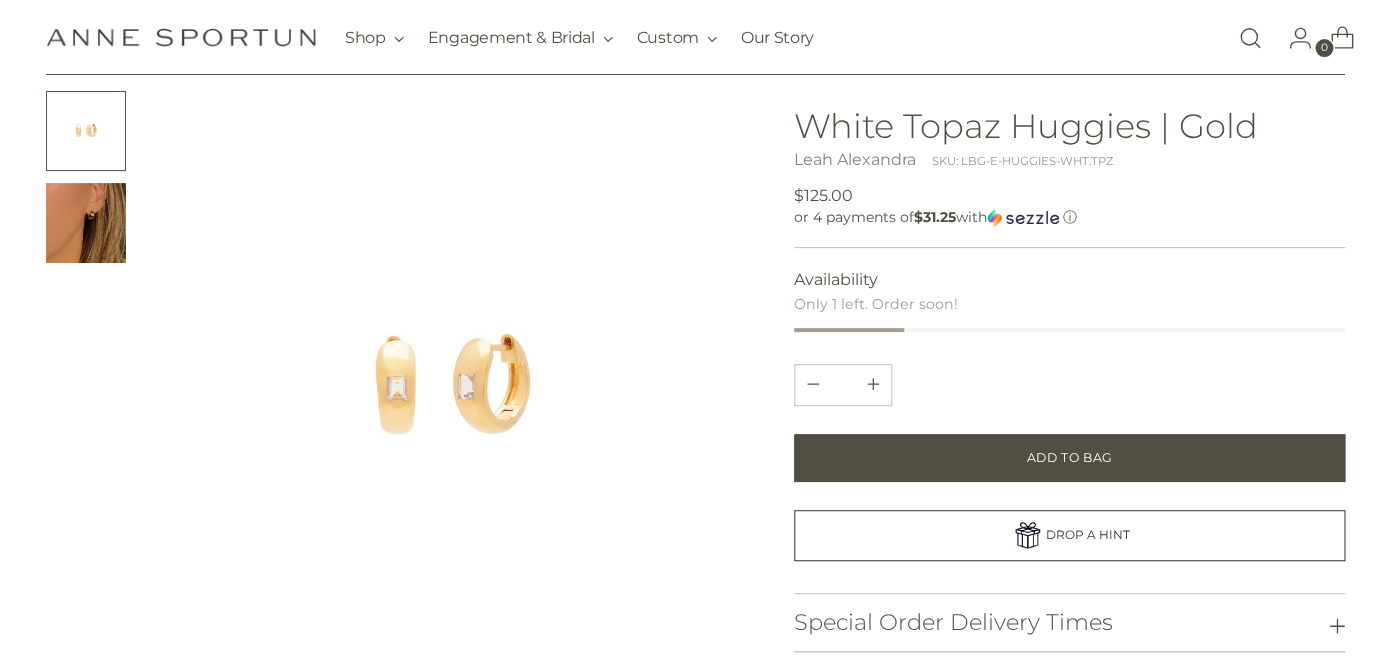 click at bounding box center (86, 223) 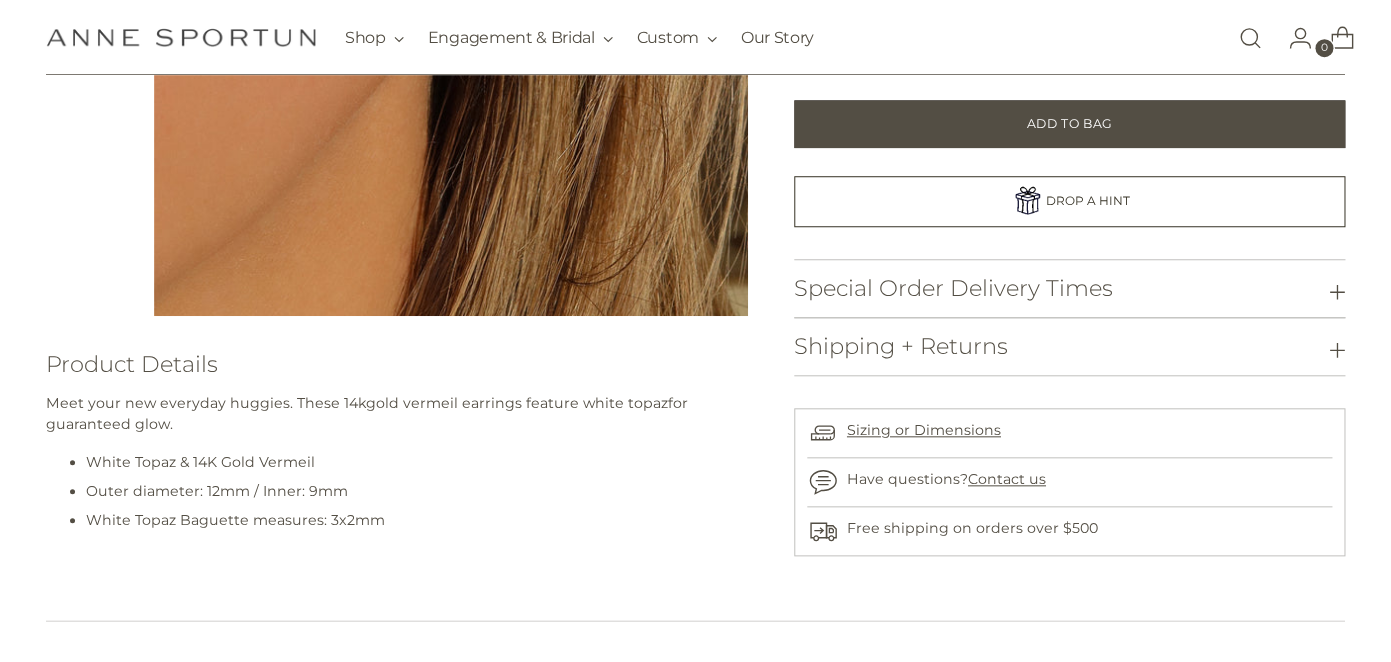 scroll, scrollTop: 0, scrollLeft: 0, axis: both 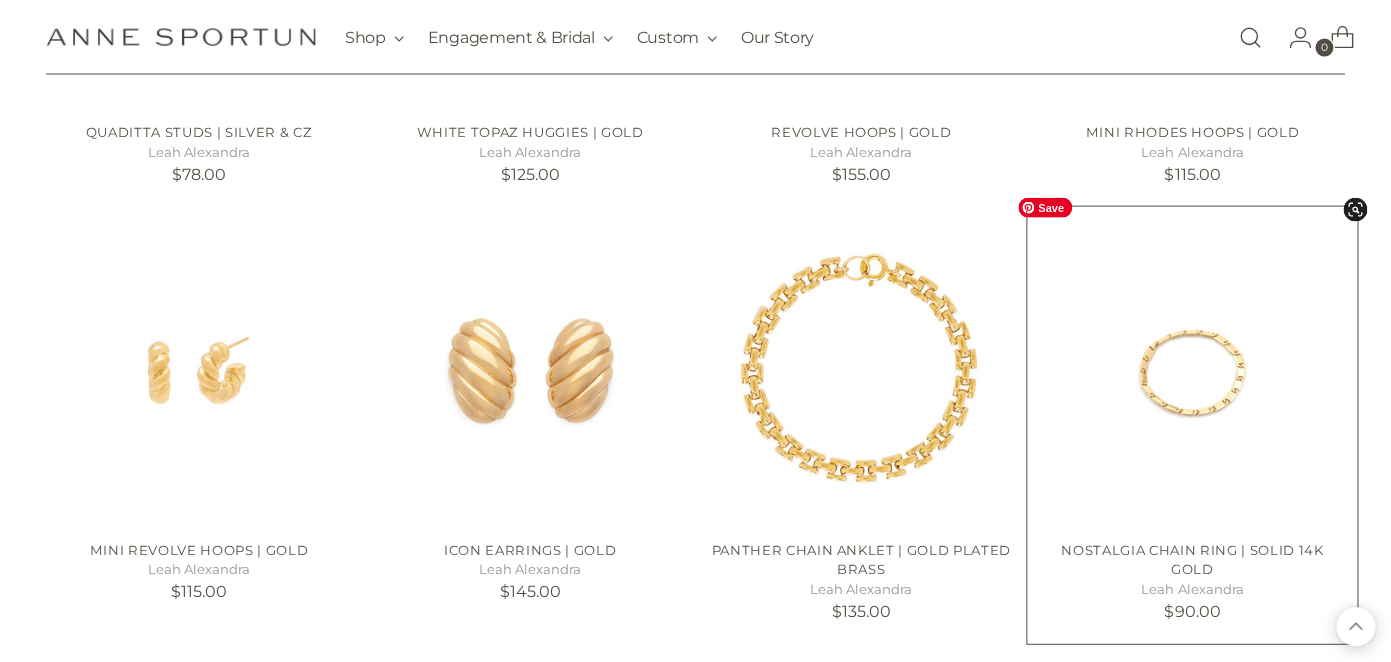 click at bounding box center [0, 0] 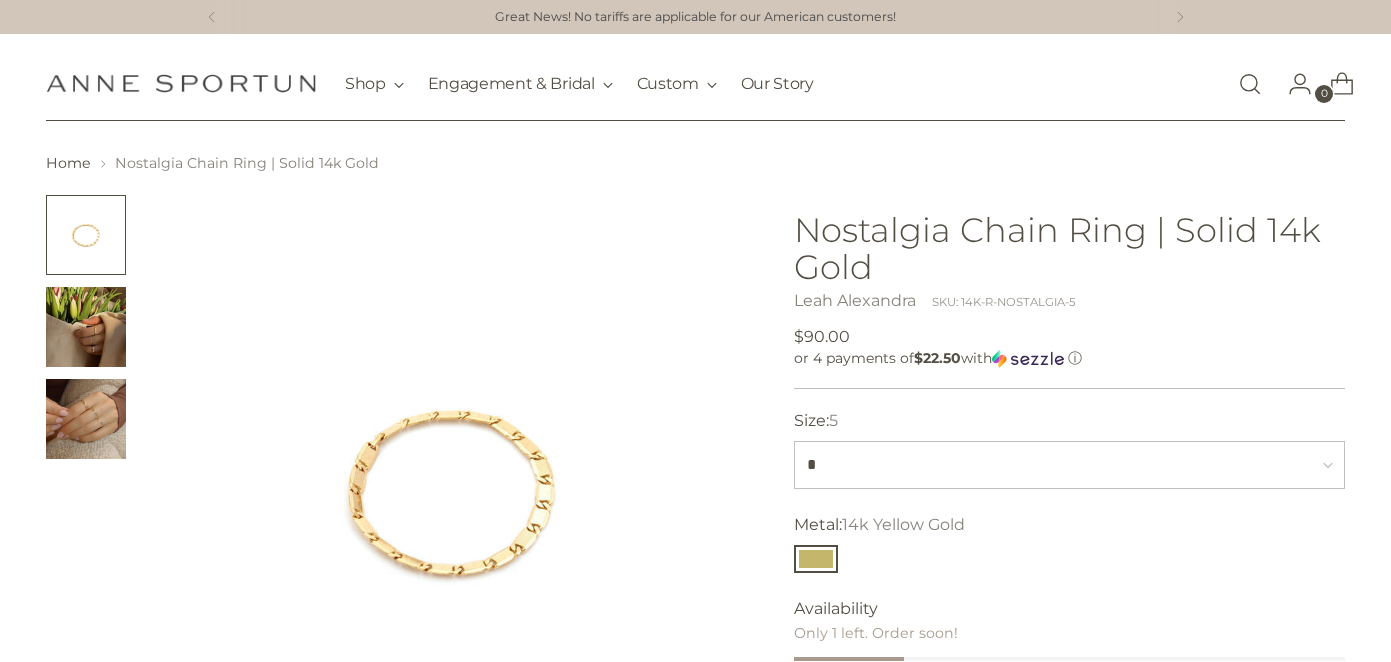 scroll, scrollTop: 0, scrollLeft: 0, axis: both 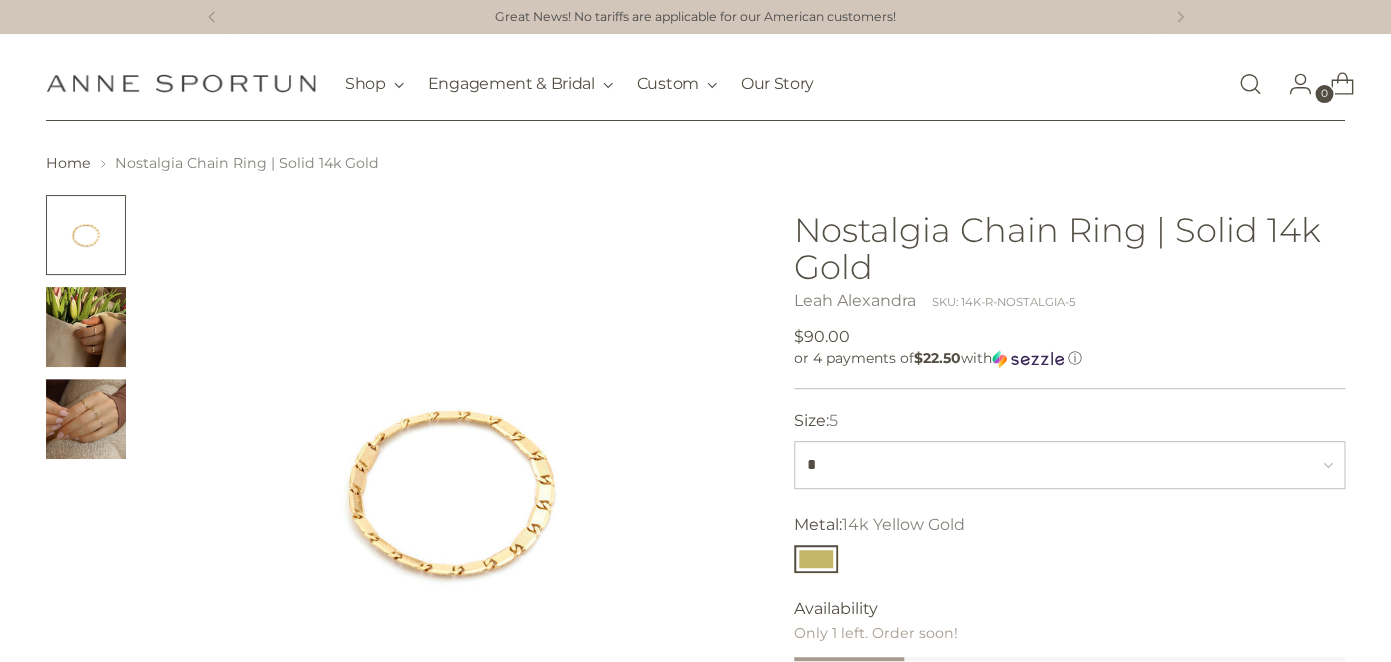 click at bounding box center (86, 327) 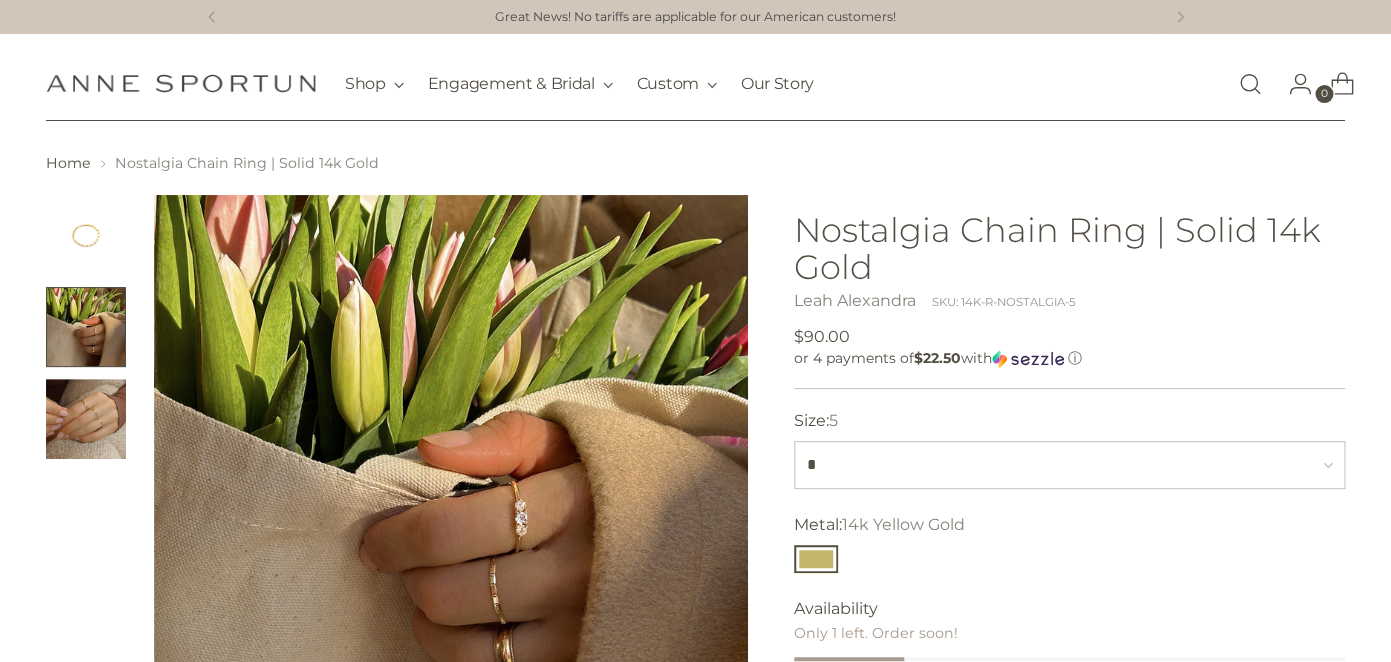 click at bounding box center [86, 419] 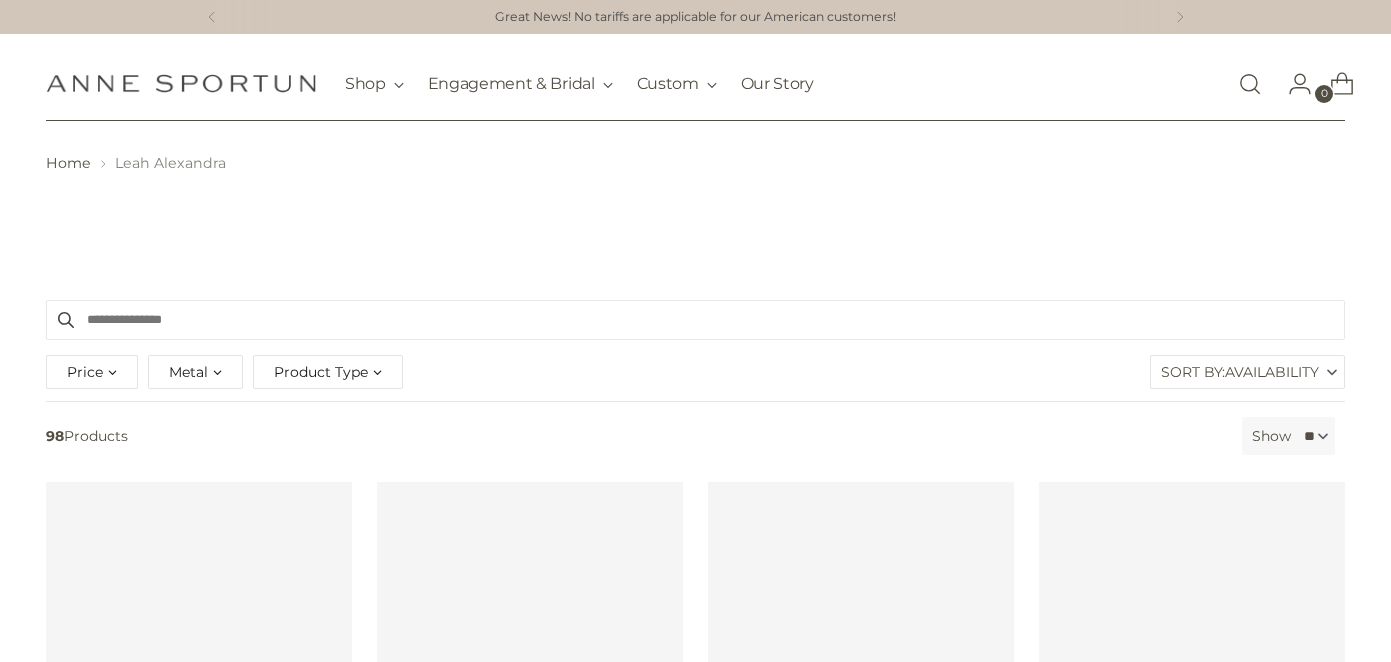 scroll, scrollTop: 1516, scrollLeft: 0, axis: vertical 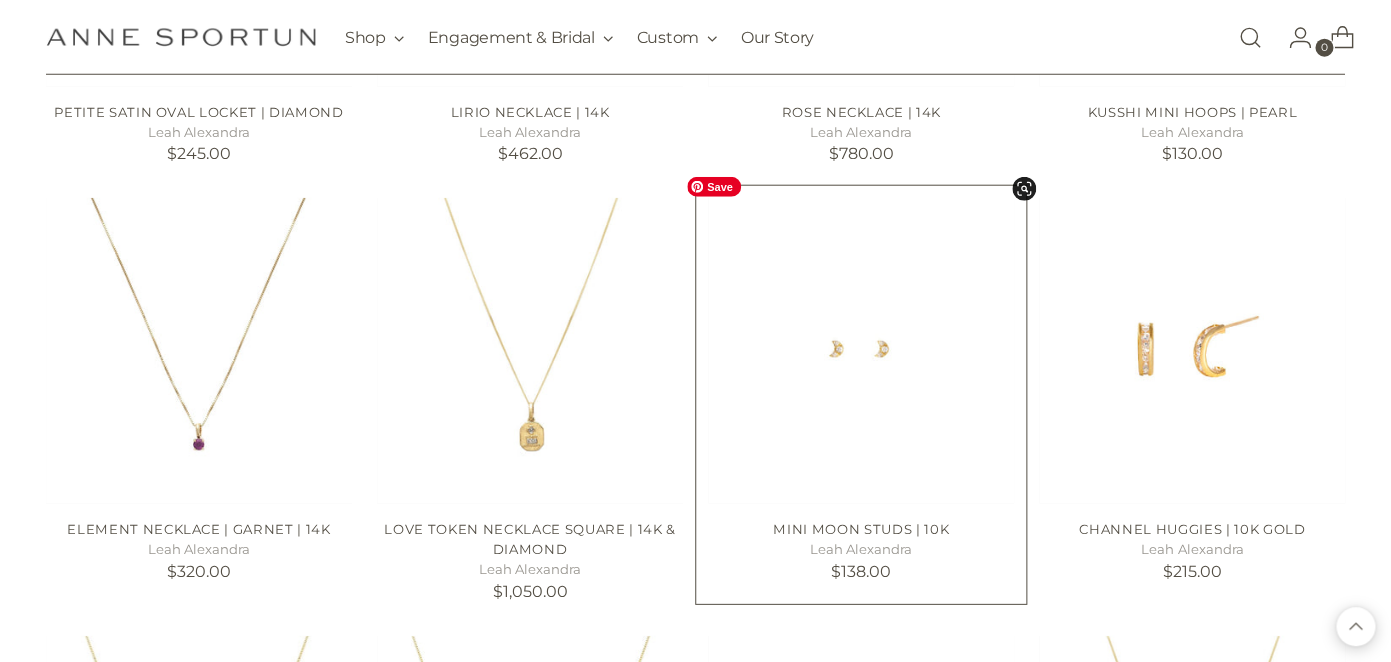 click at bounding box center (0, 0) 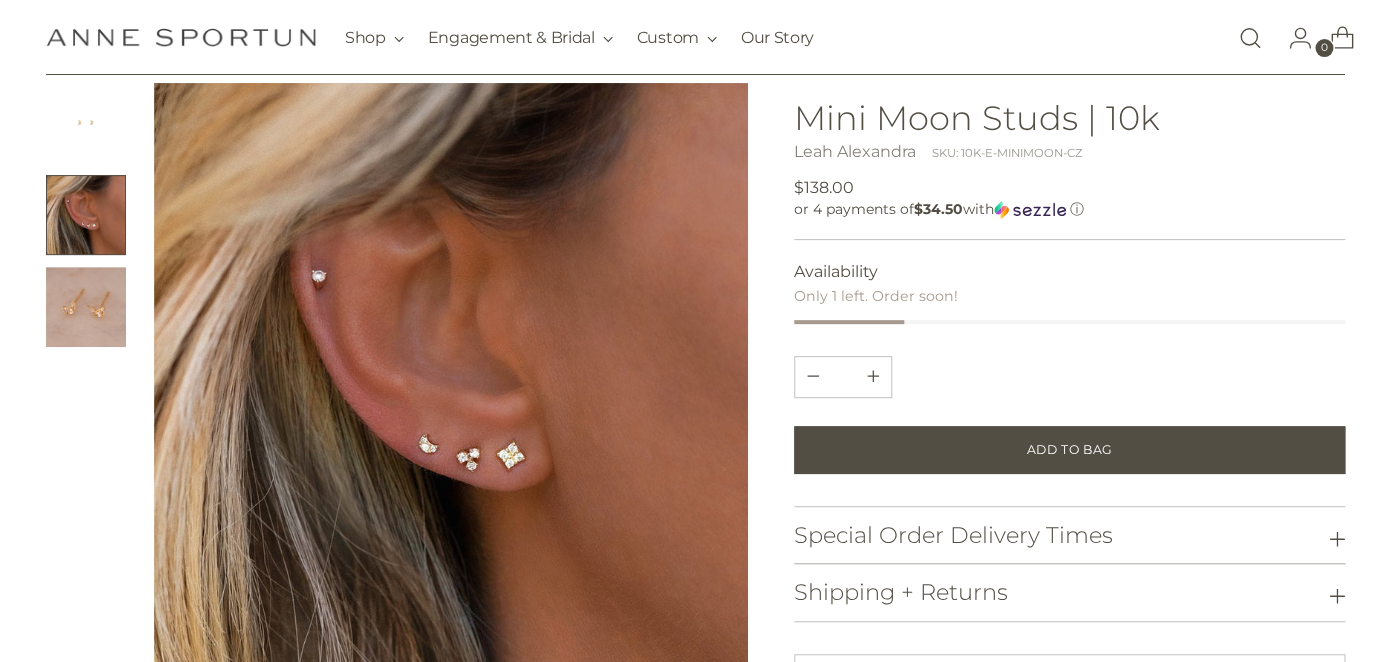 scroll, scrollTop: 112, scrollLeft: 0, axis: vertical 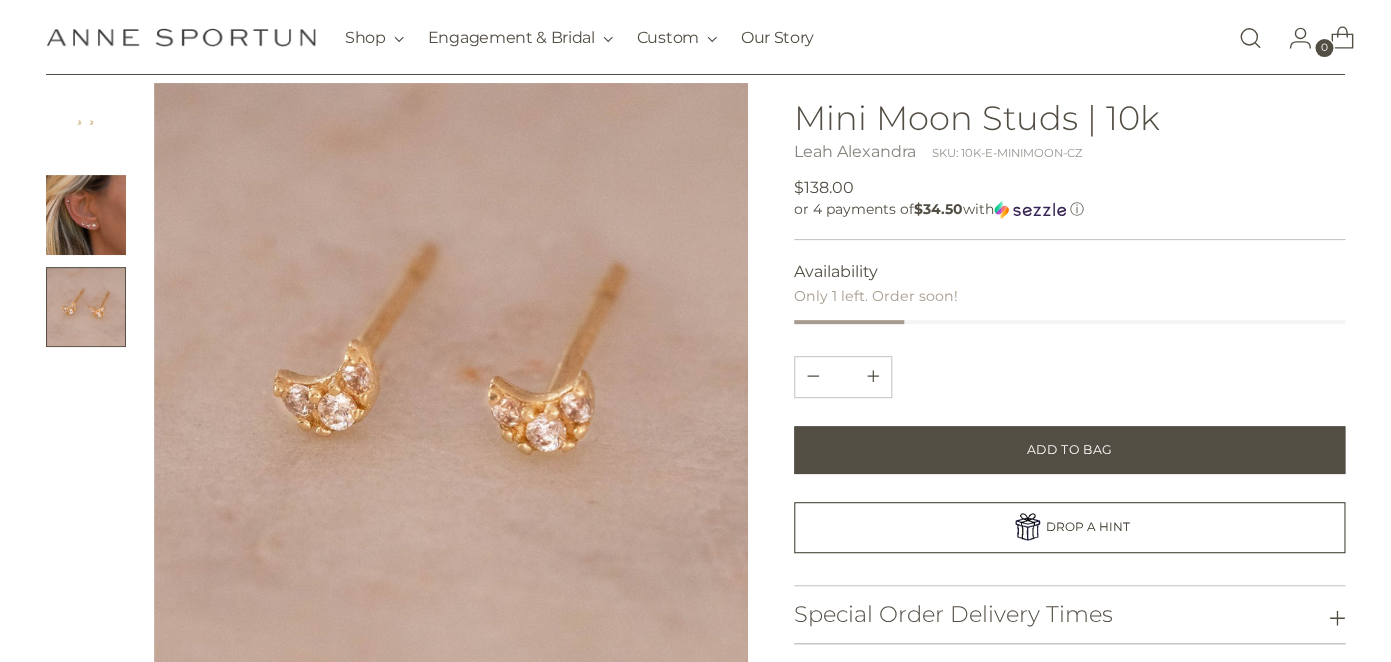 click at bounding box center (86, 215) 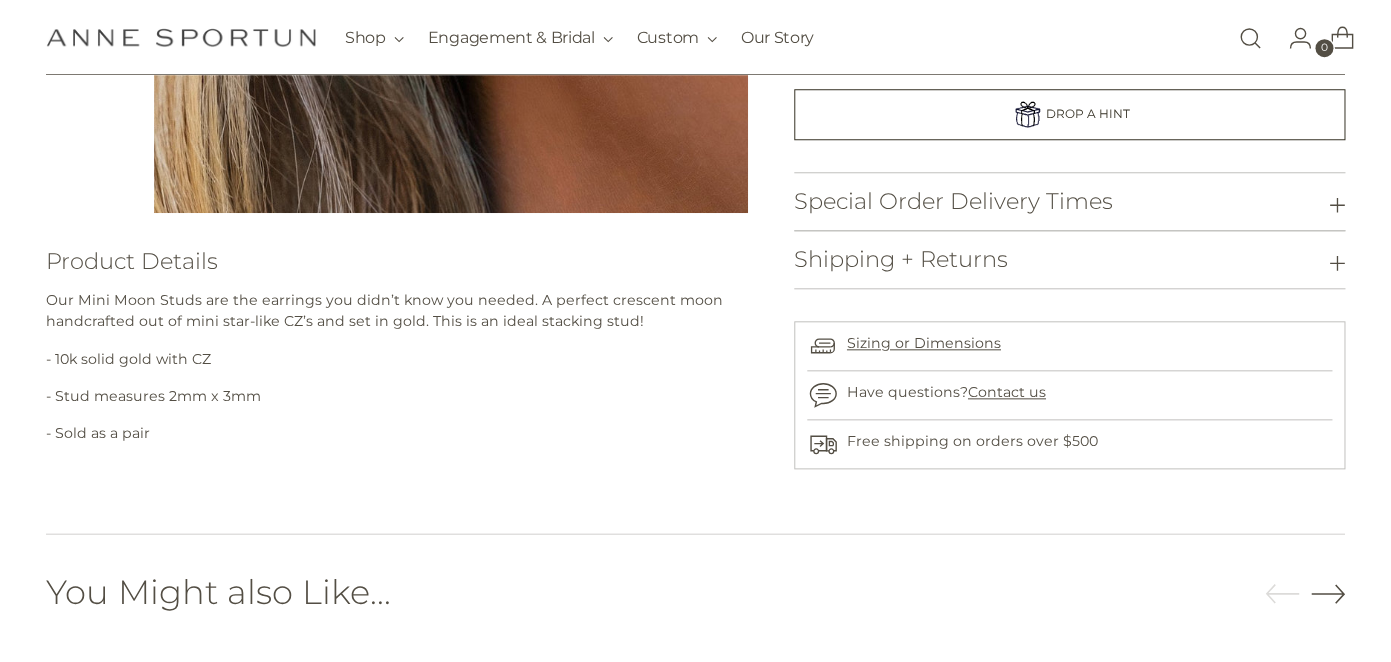 scroll, scrollTop: 580, scrollLeft: 0, axis: vertical 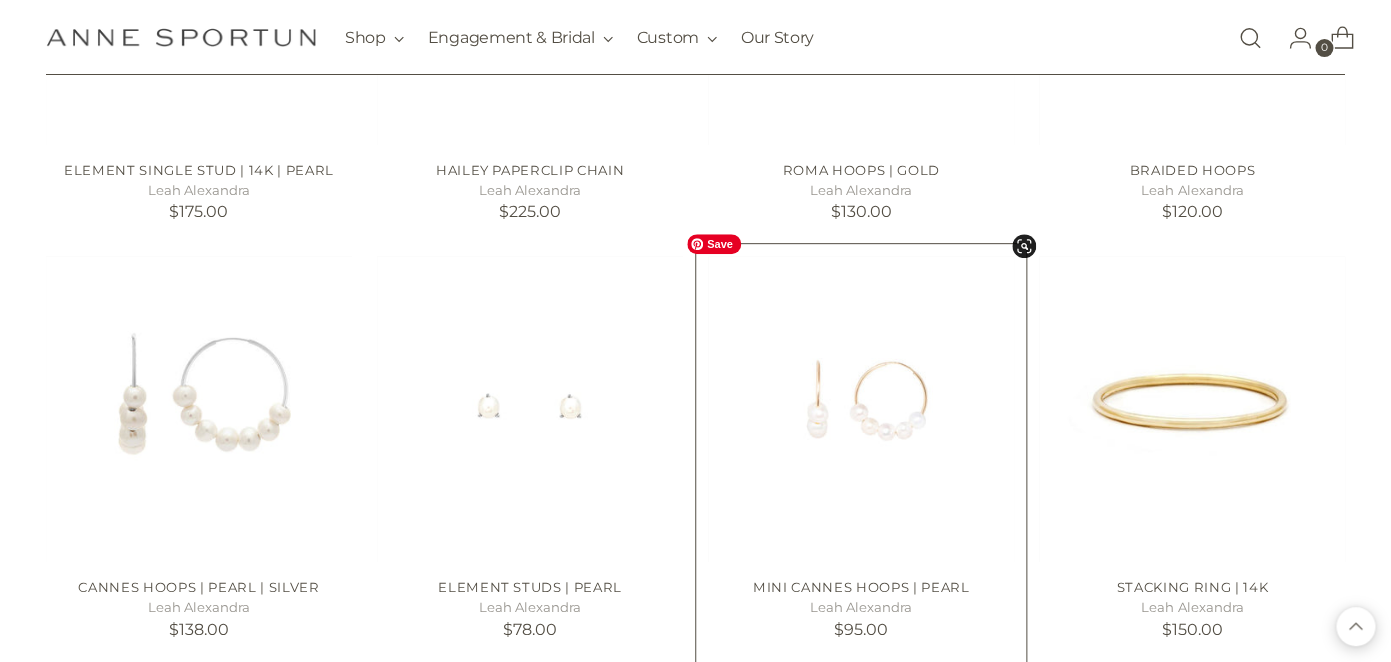 click at bounding box center (0, 0) 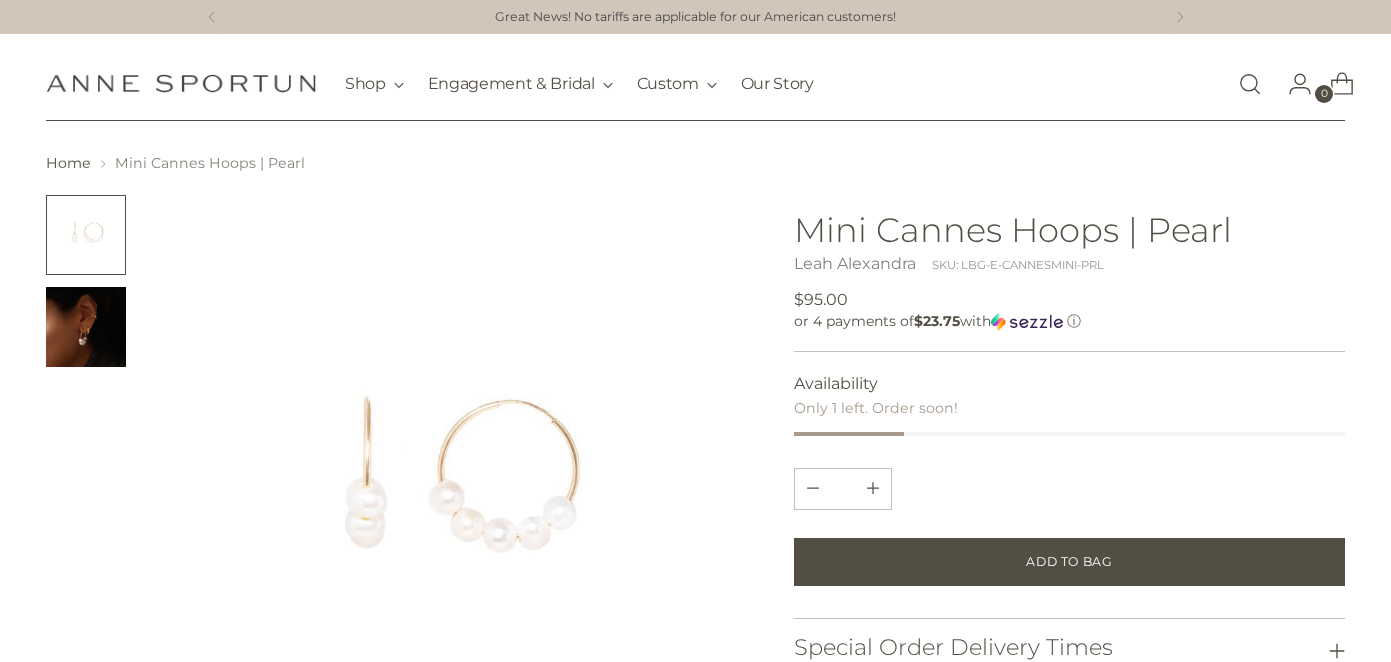scroll, scrollTop: 0, scrollLeft: 0, axis: both 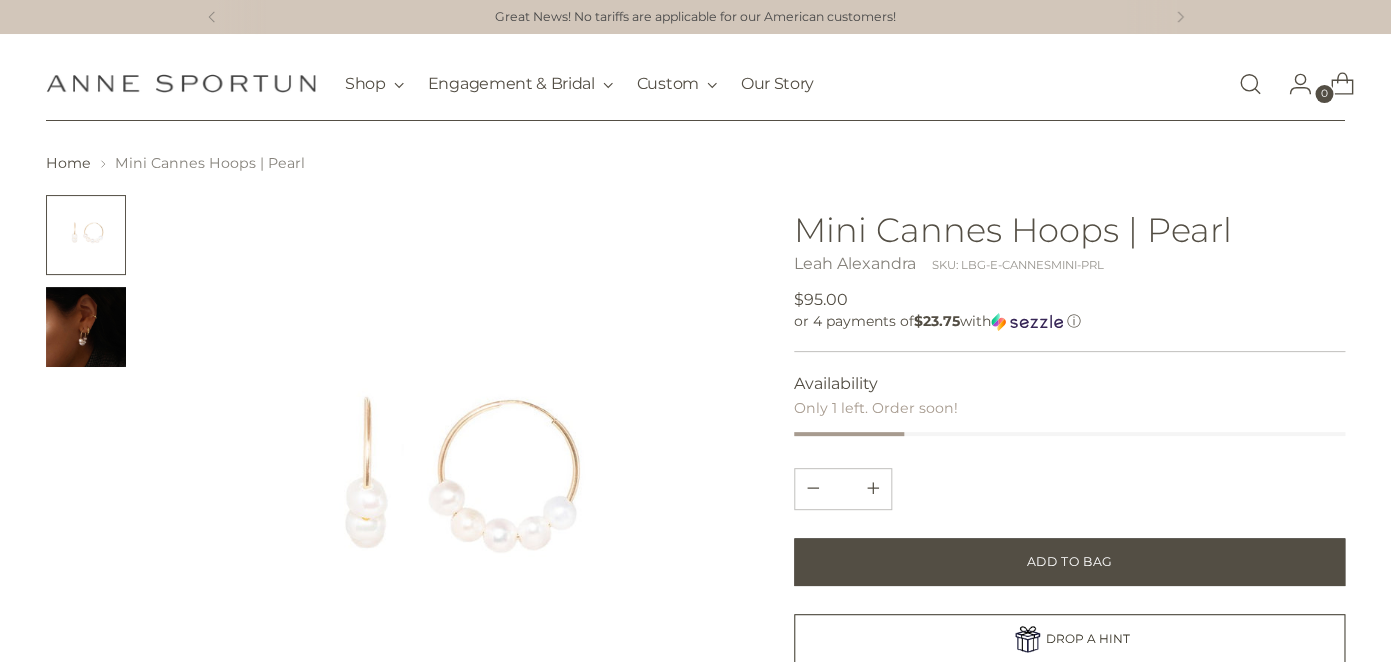 click at bounding box center (86, 327) 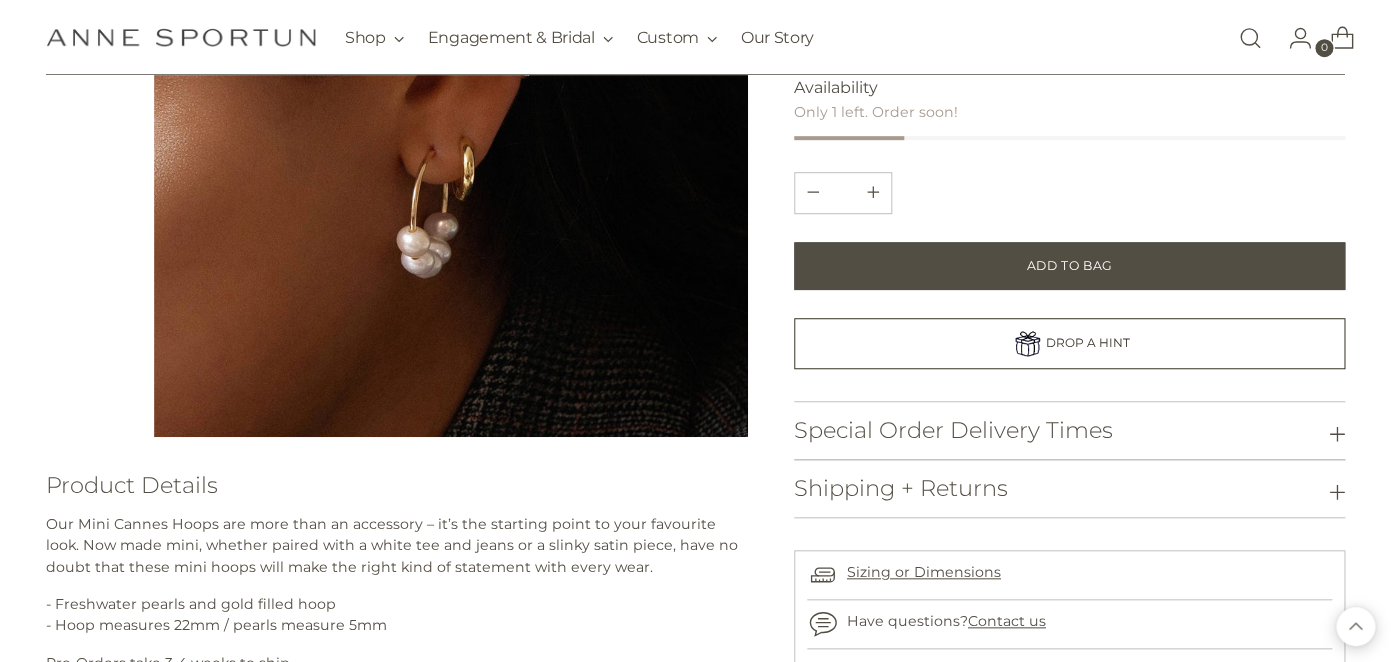 scroll, scrollTop: 304, scrollLeft: 0, axis: vertical 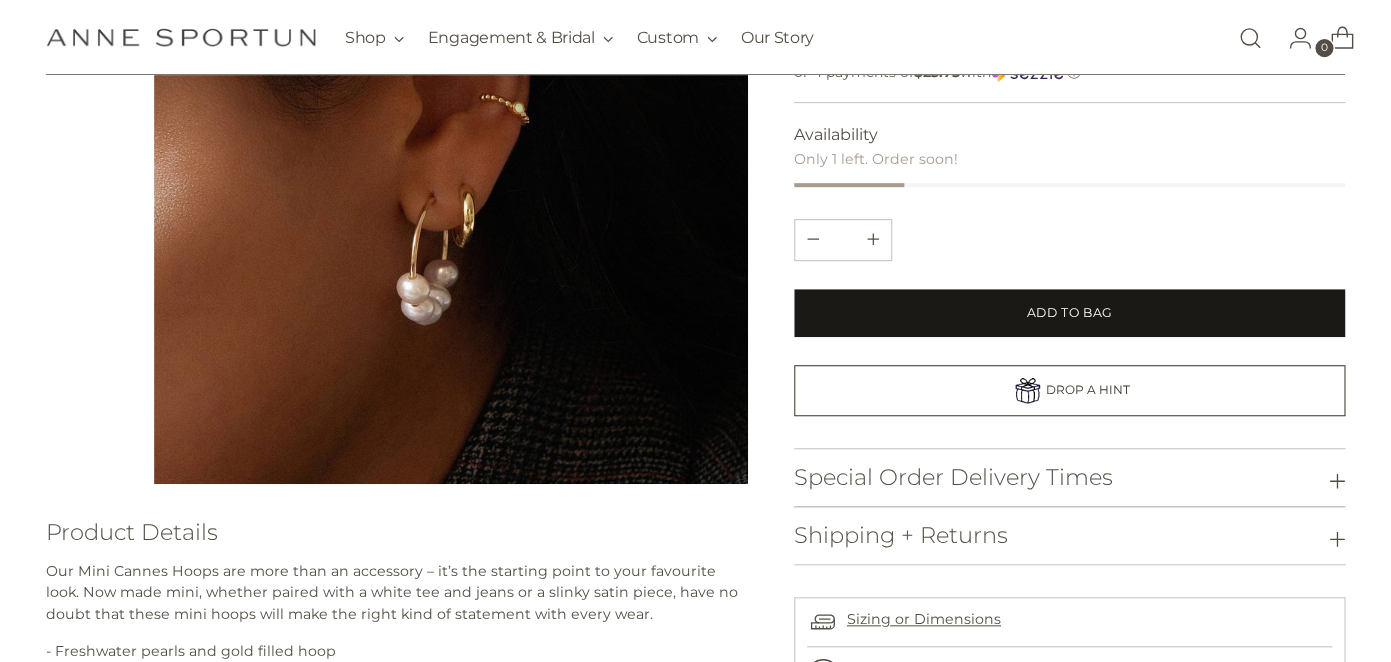click on "Add to Bag" at bounding box center [1069, 313] 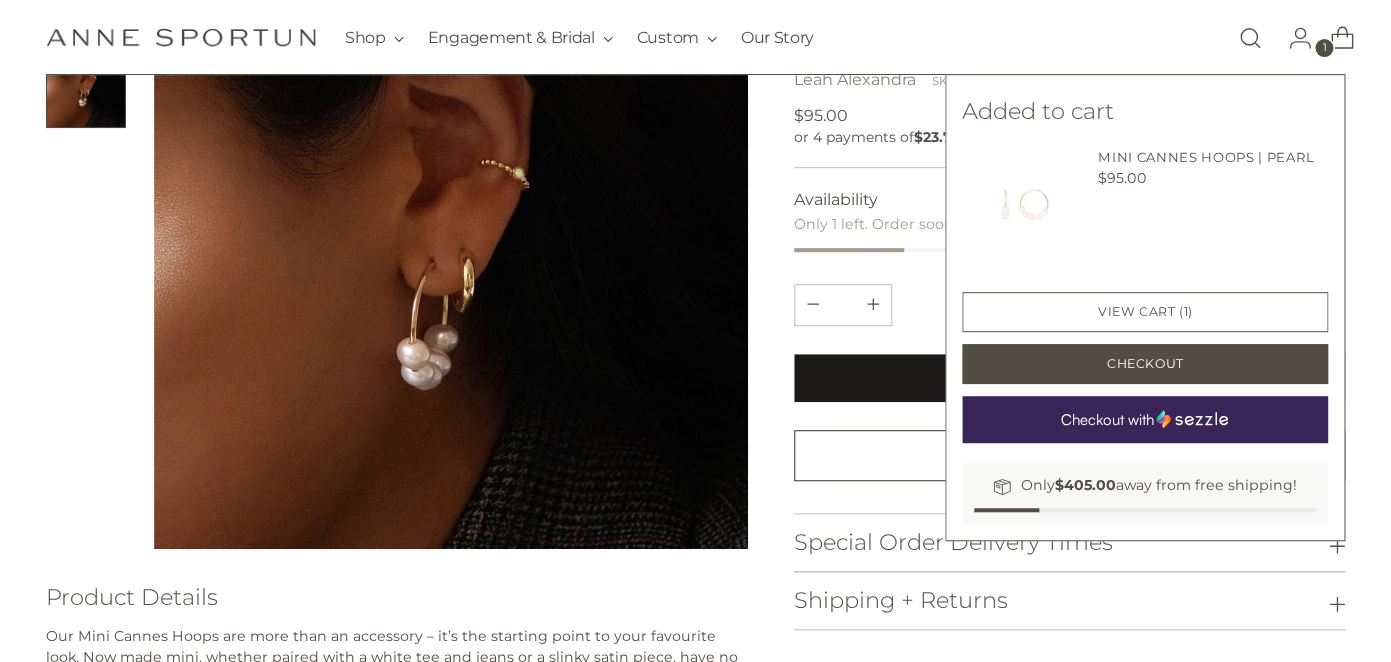 scroll, scrollTop: 52, scrollLeft: 0, axis: vertical 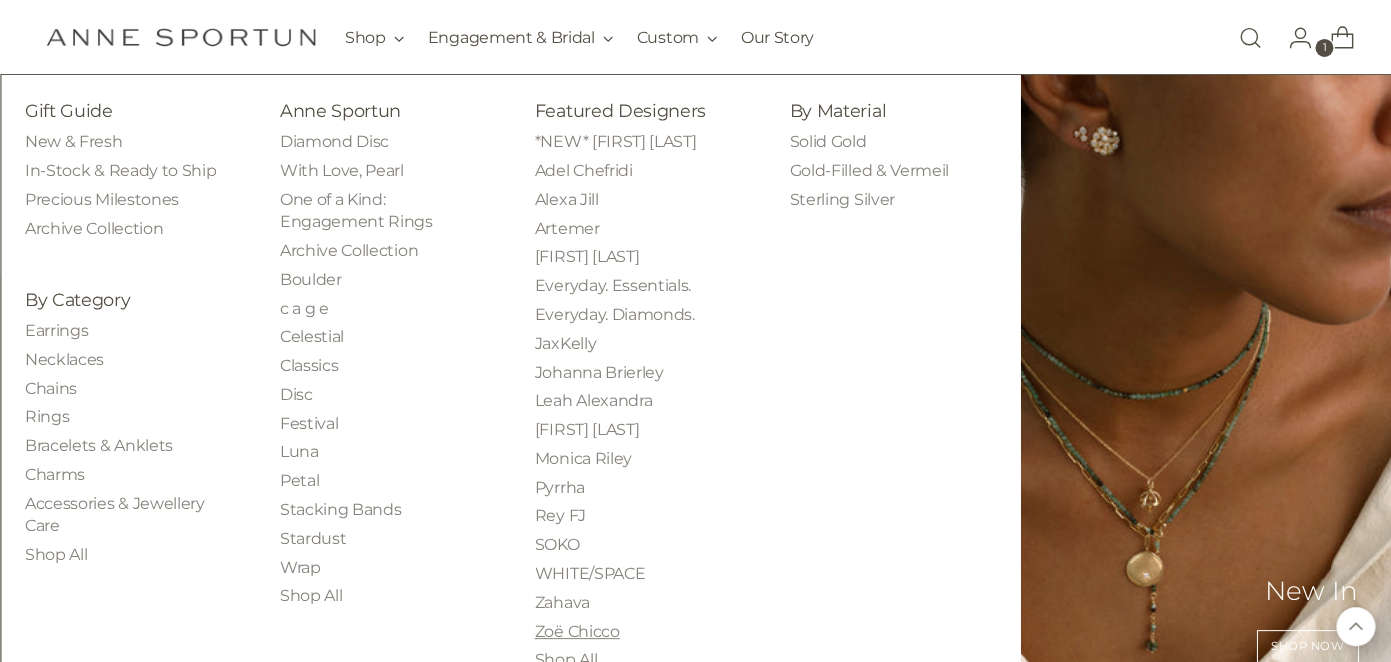 click on "Zoë Chicco" at bounding box center (577, 631) 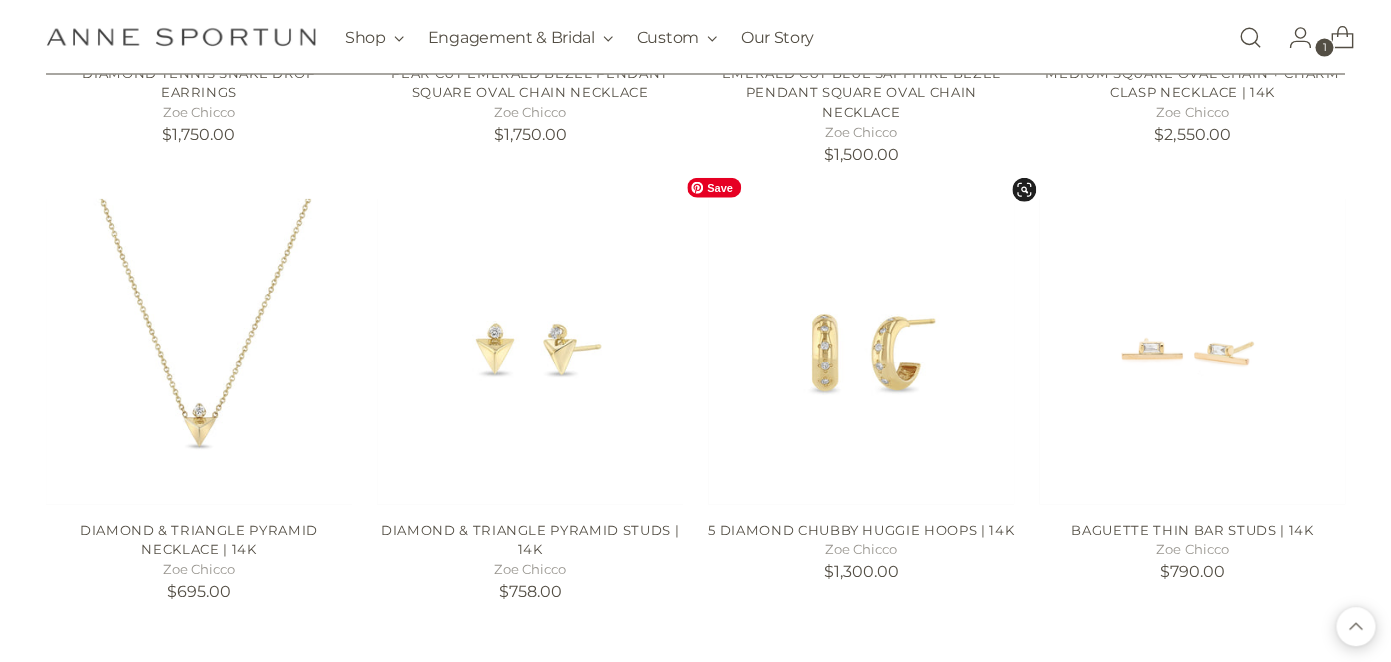 scroll, scrollTop: 1694, scrollLeft: 0, axis: vertical 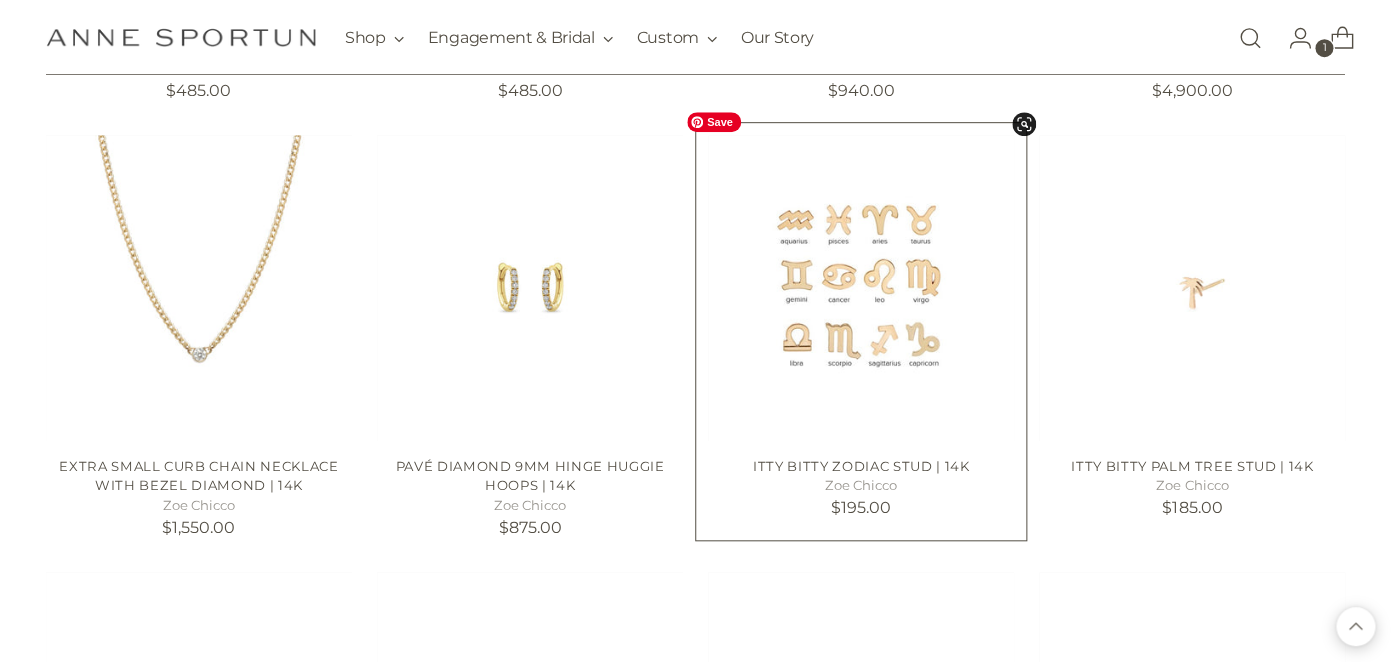 click at bounding box center (0, 0) 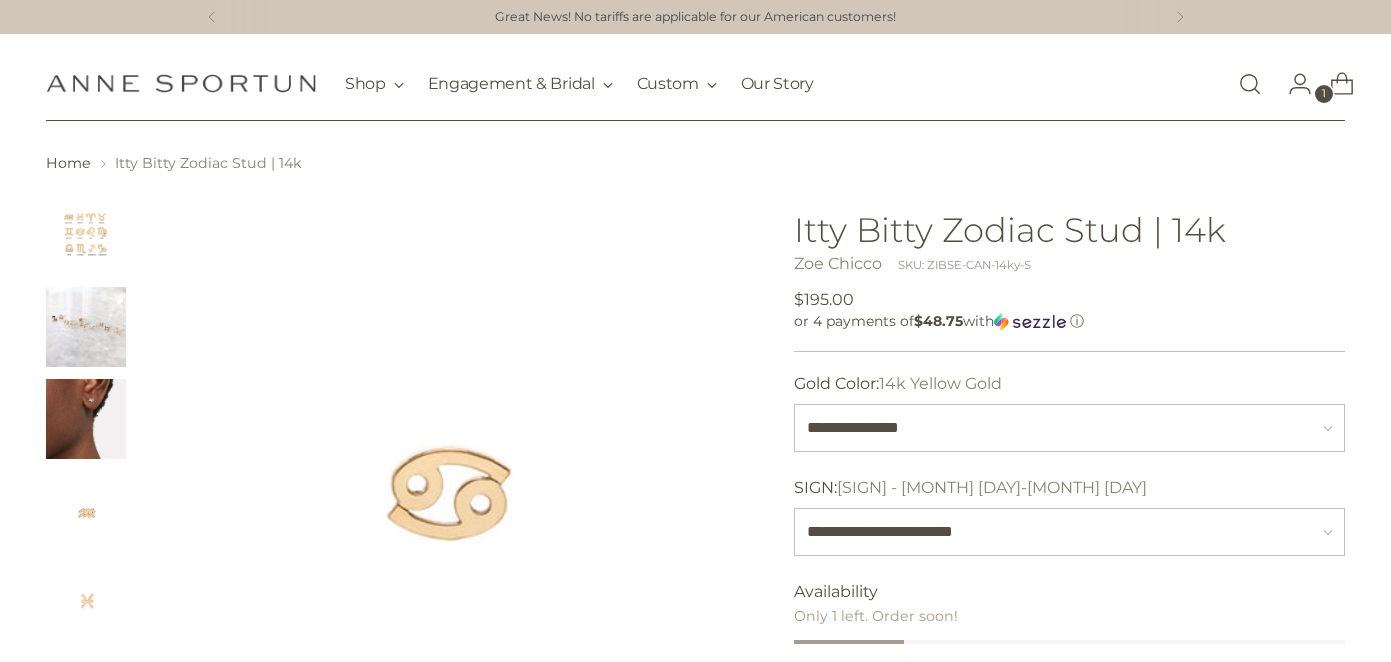 scroll, scrollTop: 0, scrollLeft: 0, axis: both 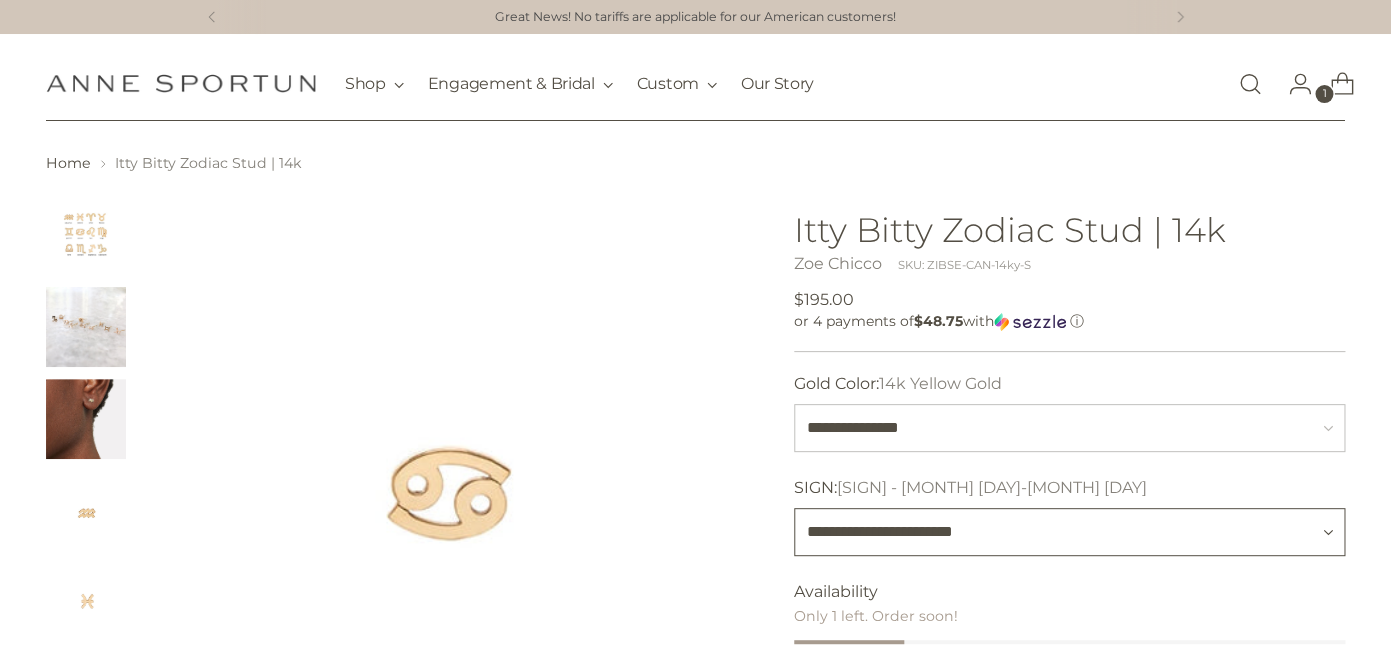 click on "**********" at bounding box center [1069, 532] 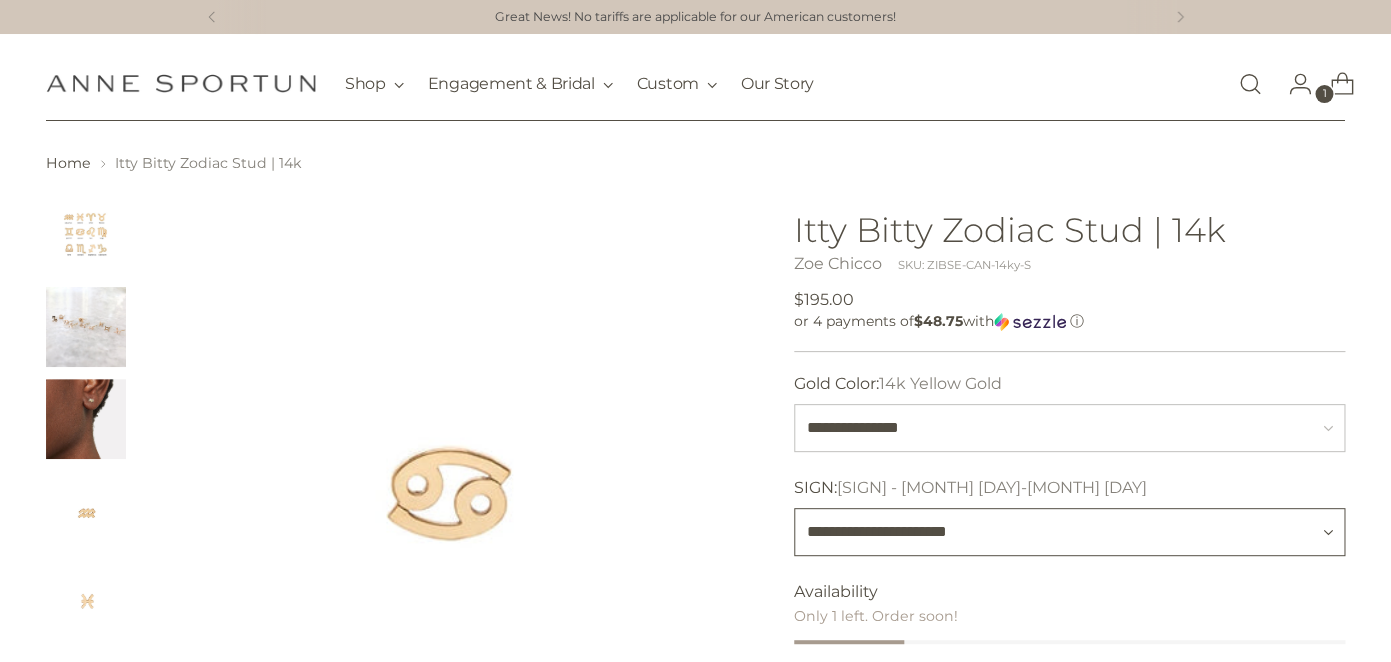 type 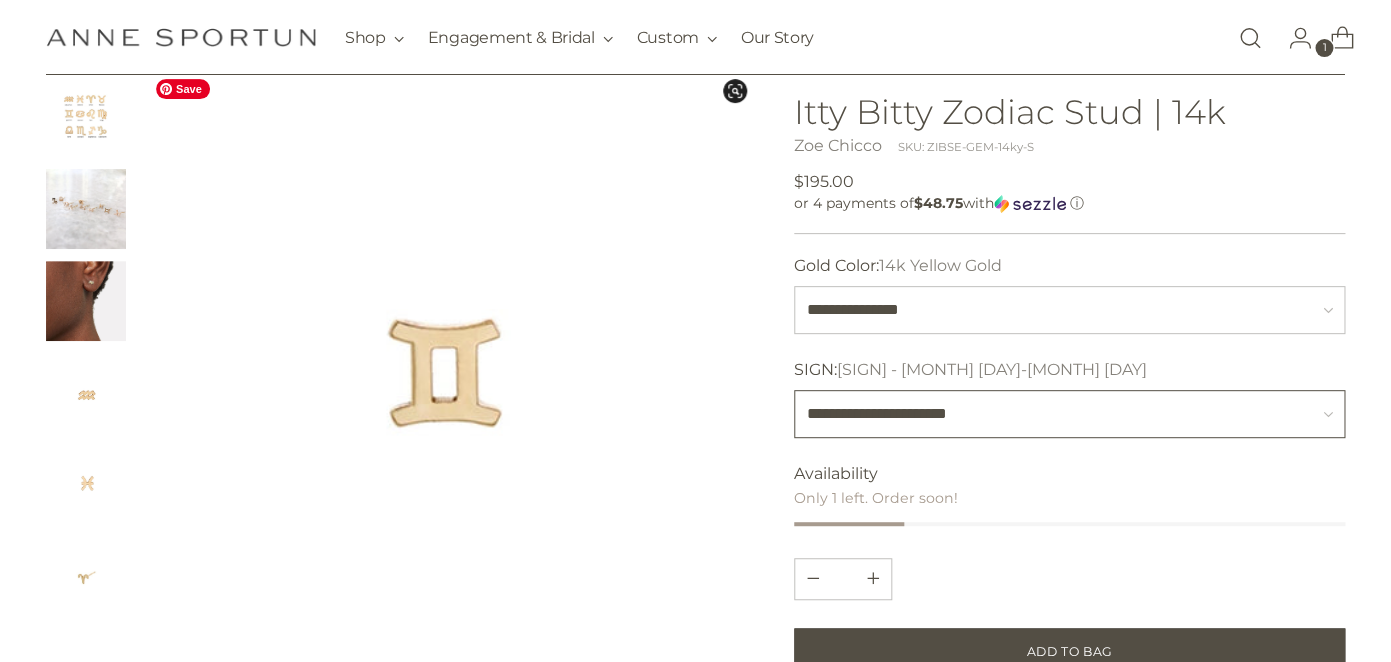 scroll, scrollTop: 119, scrollLeft: 0, axis: vertical 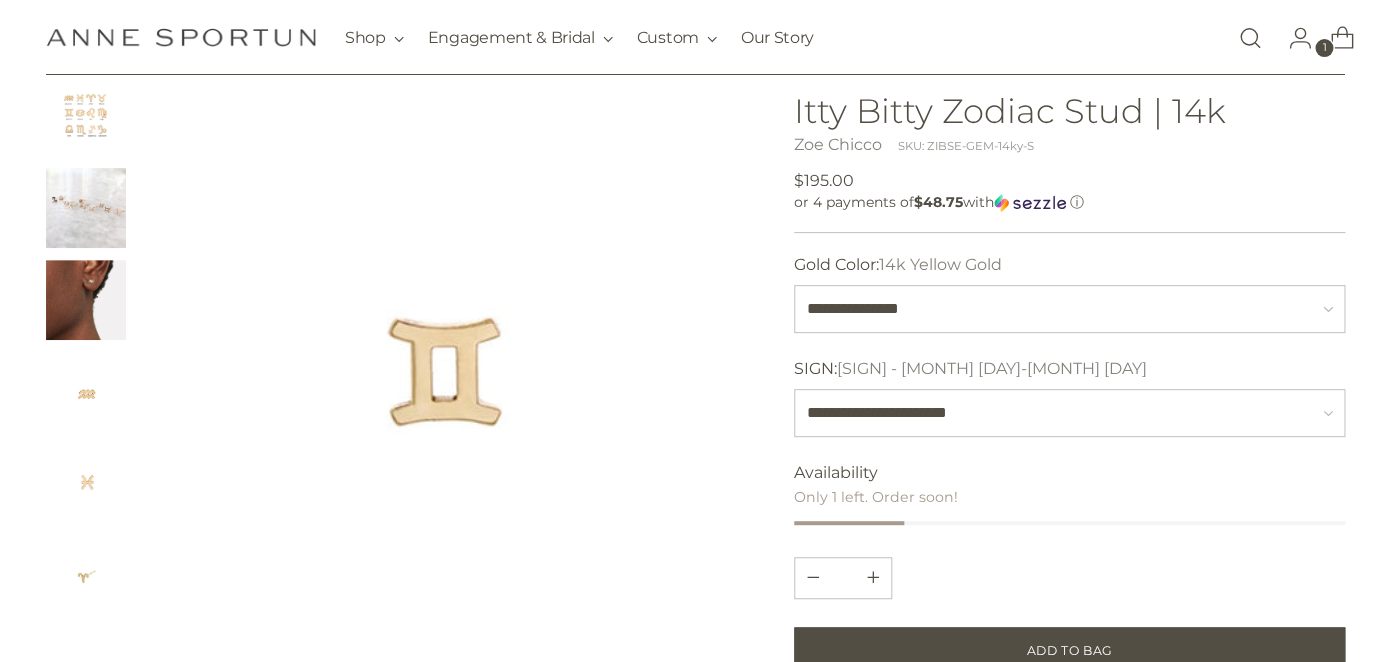 click at bounding box center (86, 300) 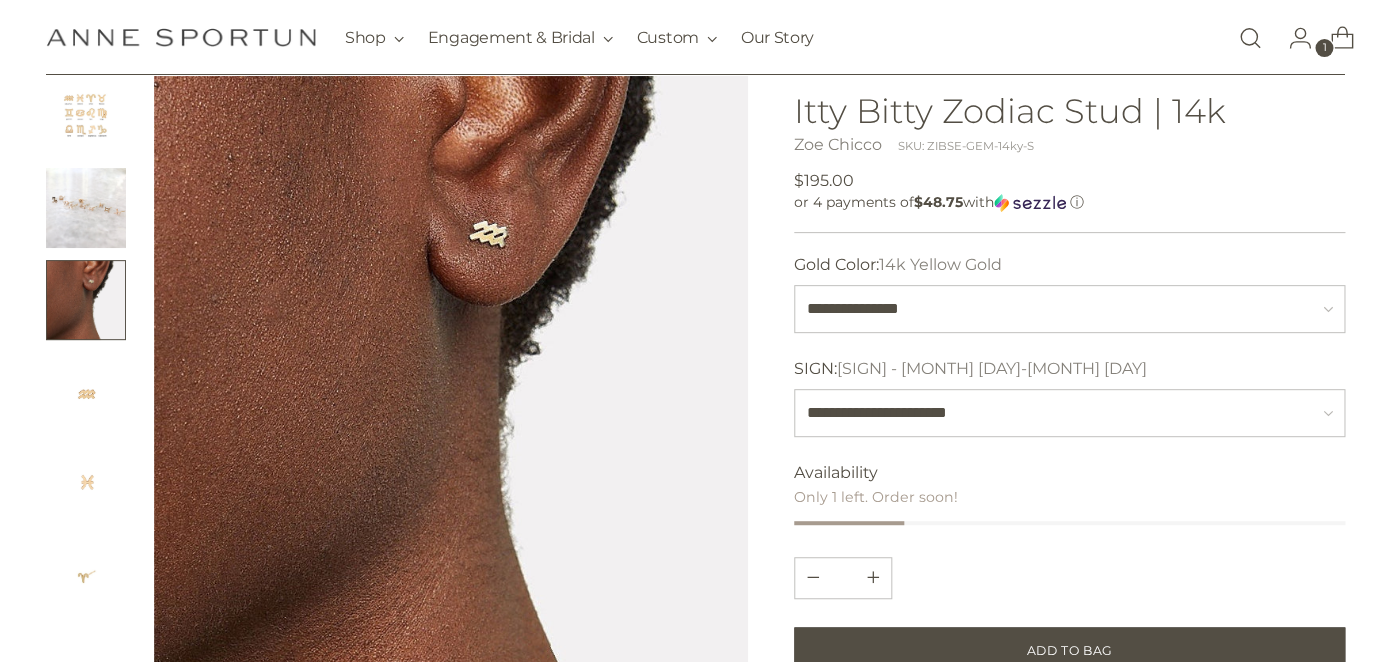 click at bounding box center (86, 208) 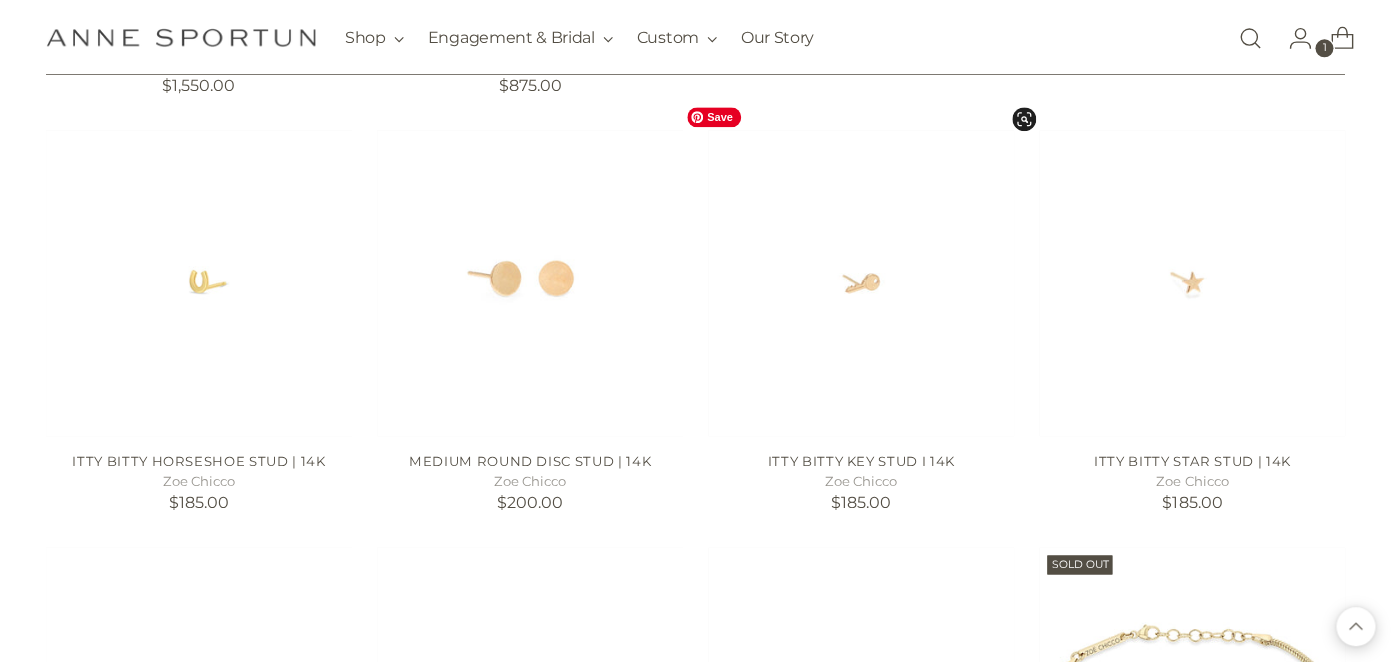 scroll, scrollTop: 9135, scrollLeft: 0, axis: vertical 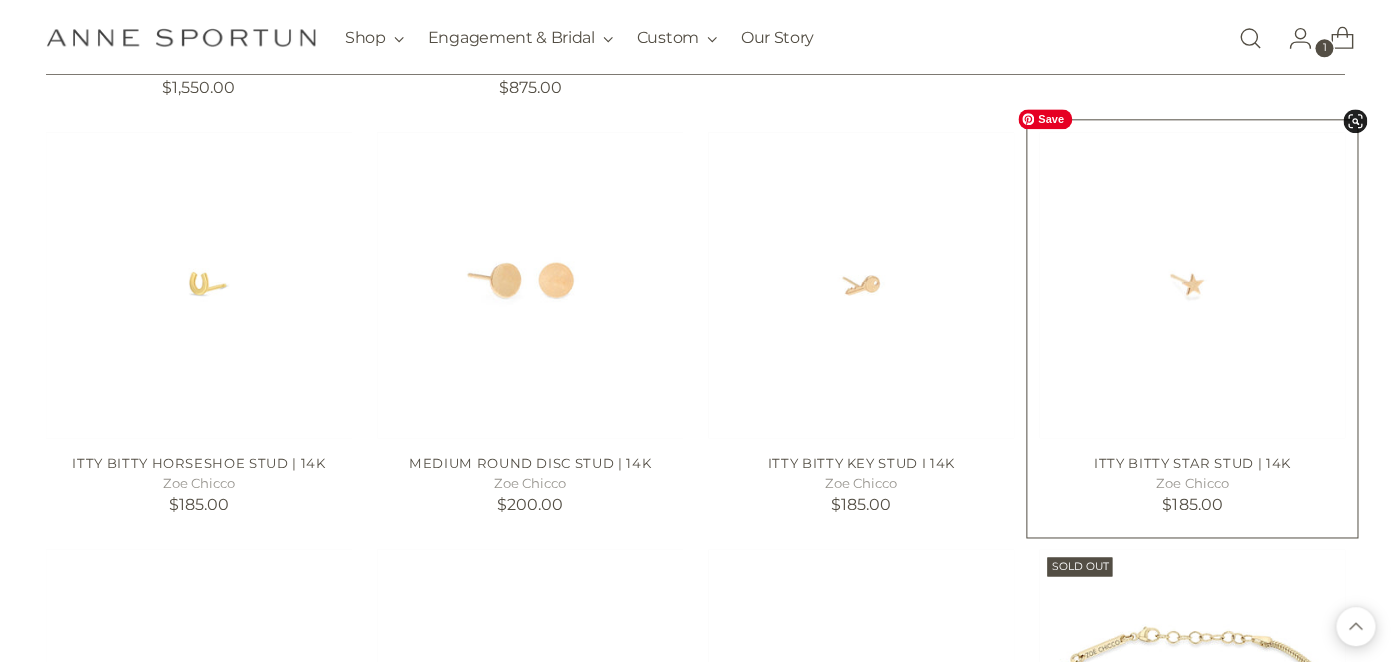 click at bounding box center (0, 0) 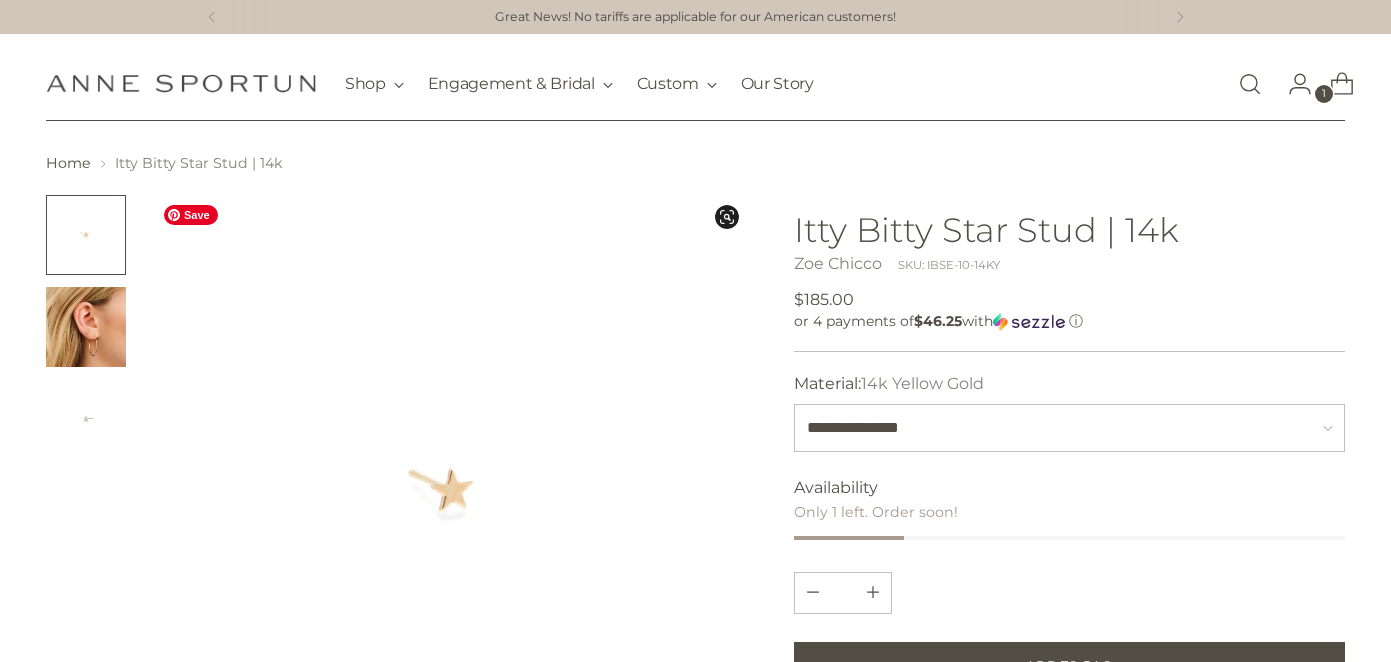 scroll, scrollTop: 0, scrollLeft: 0, axis: both 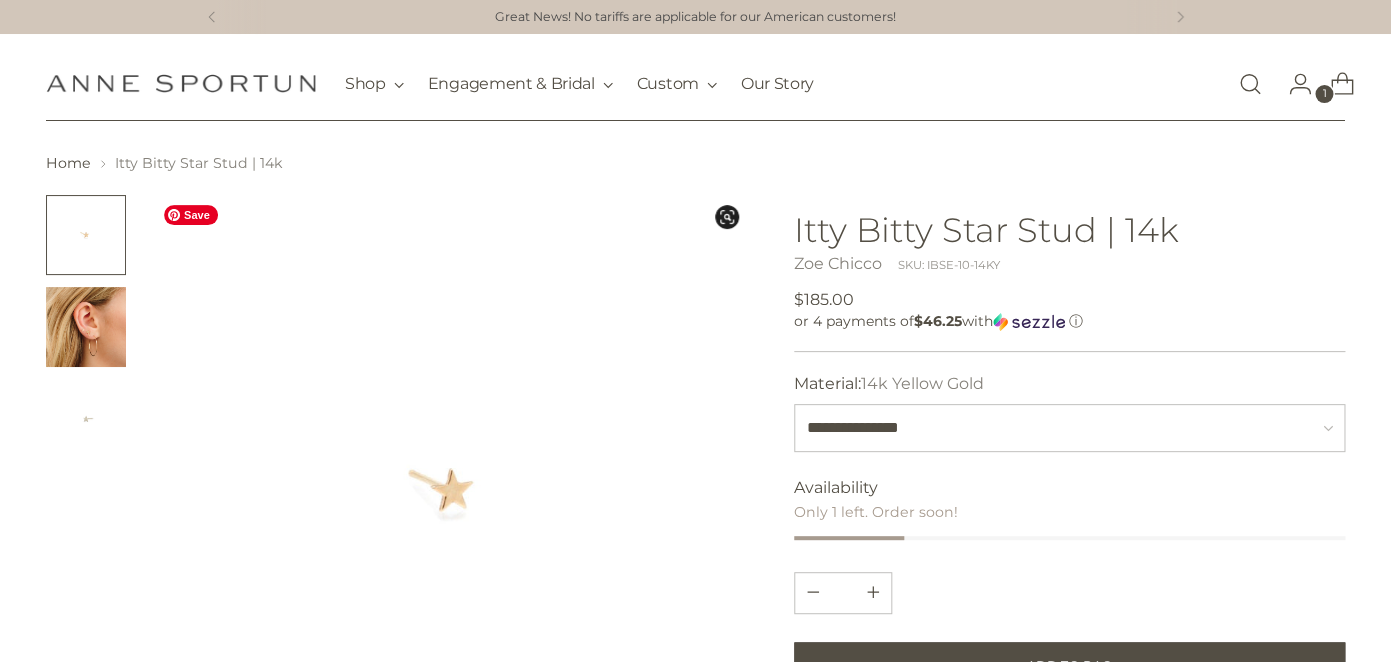 click at bounding box center [86, 327] 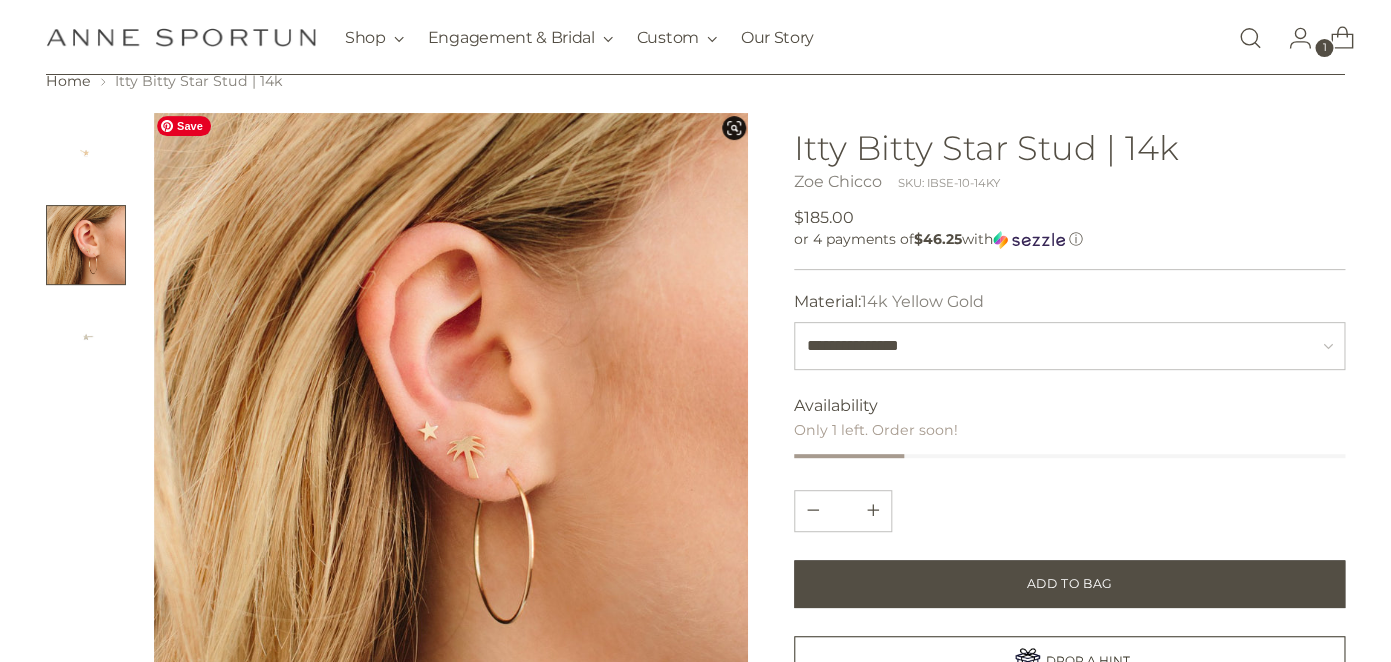 scroll, scrollTop: 301, scrollLeft: 0, axis: vertical 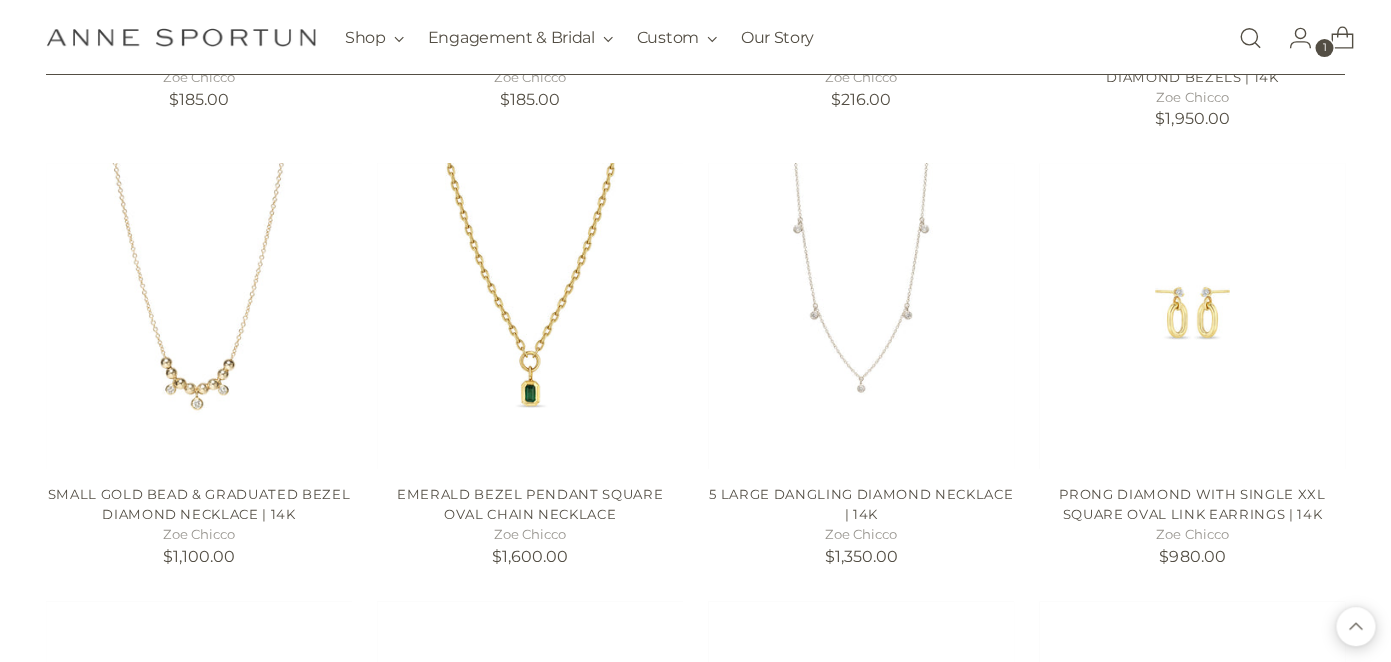 click at bounding box center [1250, 38] 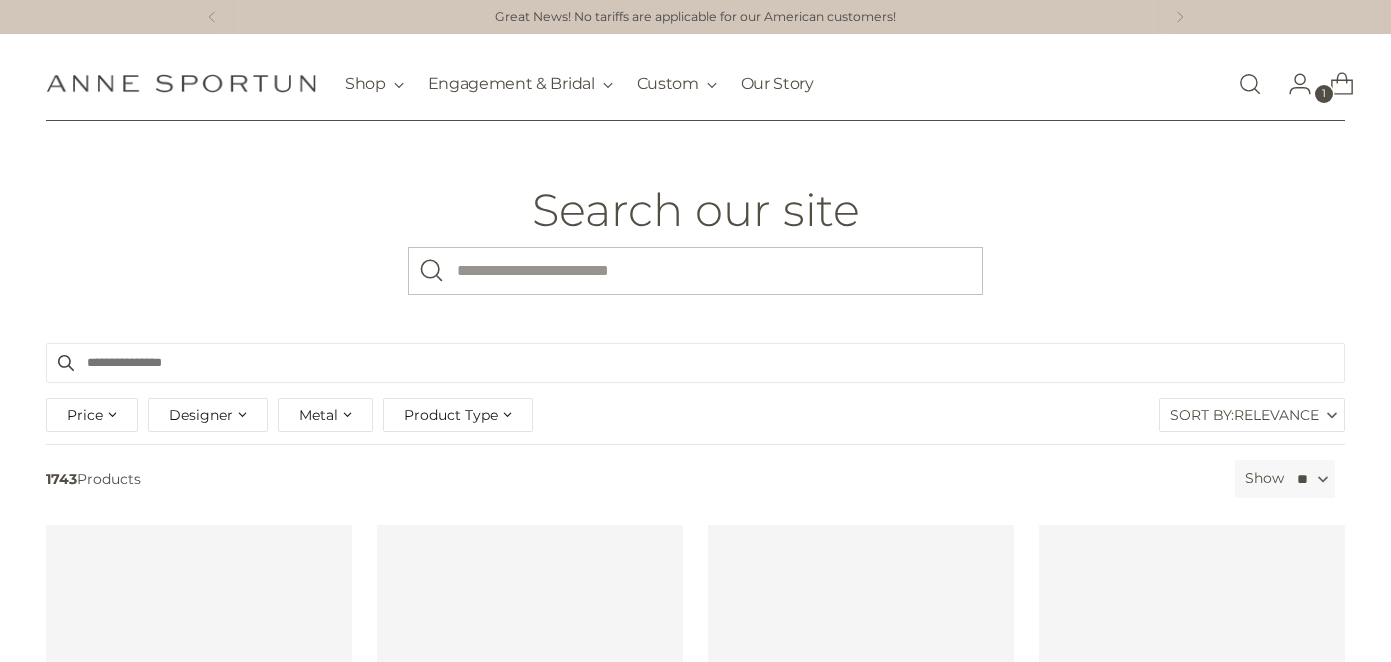 scroll, scrollTop: 0, scrollLeft: 0, axis: both 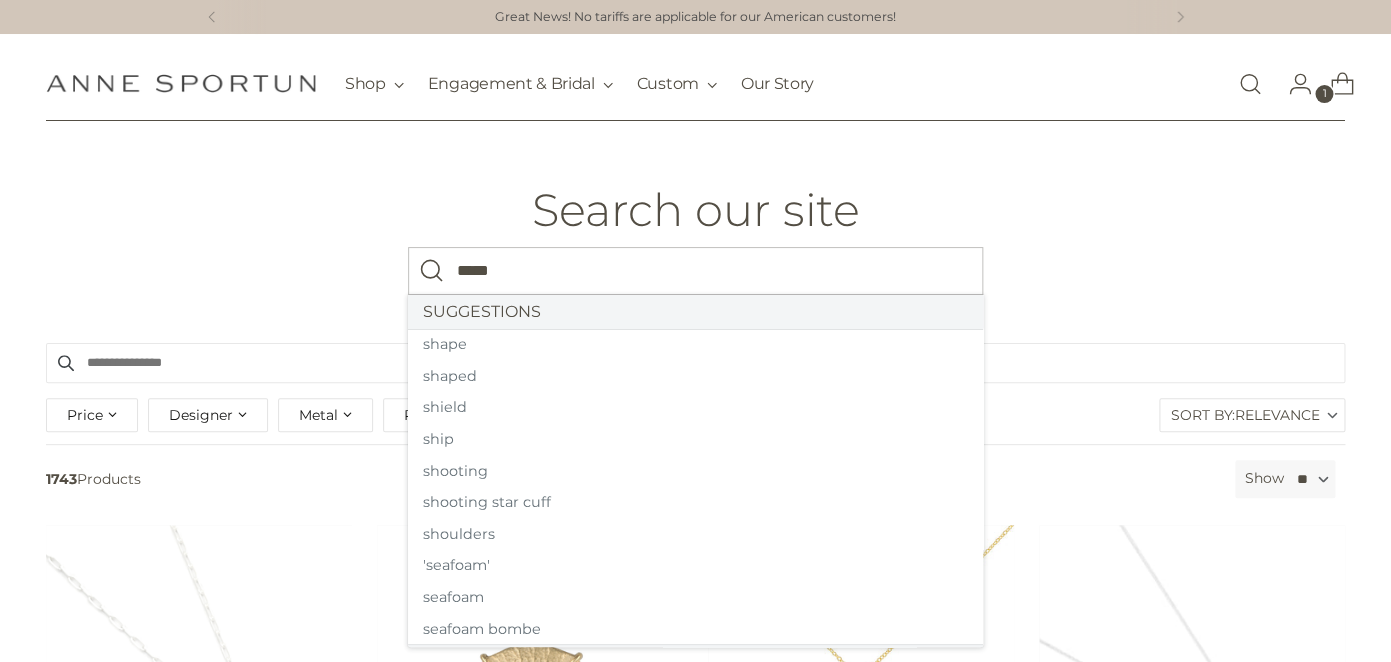 type on "*****" 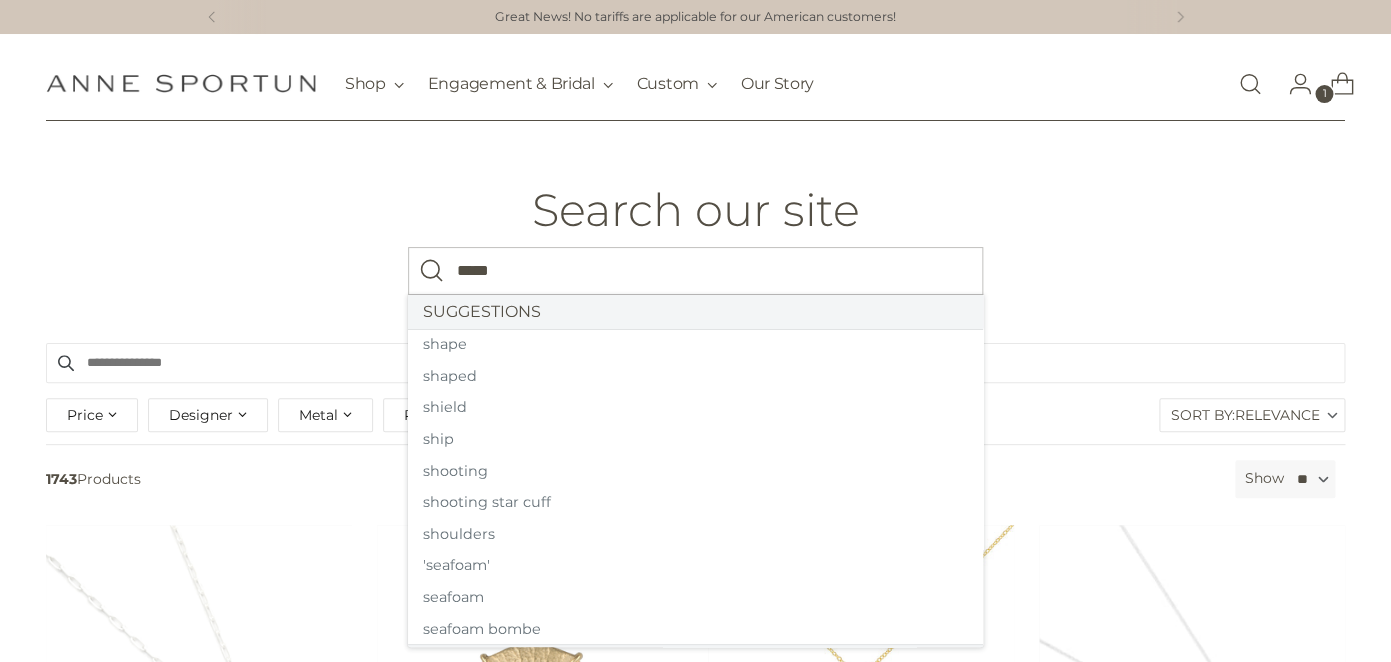 click at bounding box center [432, 271] 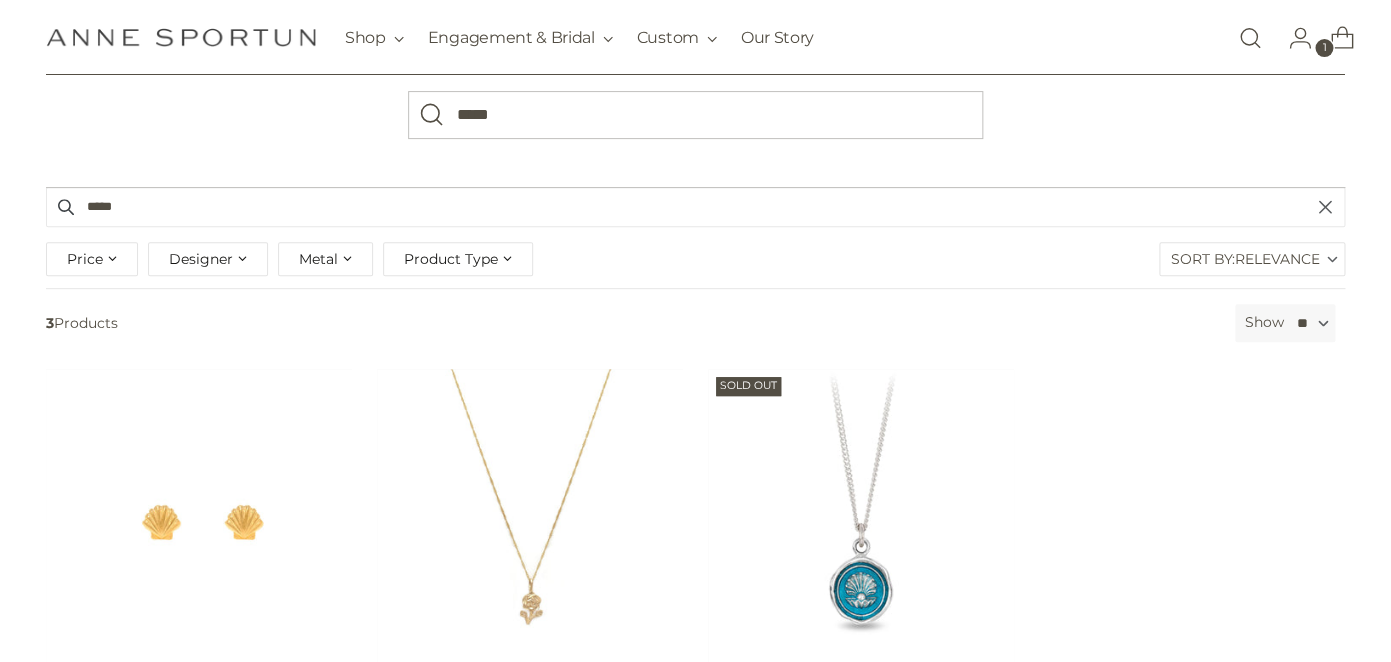 scroll, scrollTop: 377, scrollLeft: 0, axis: vertical 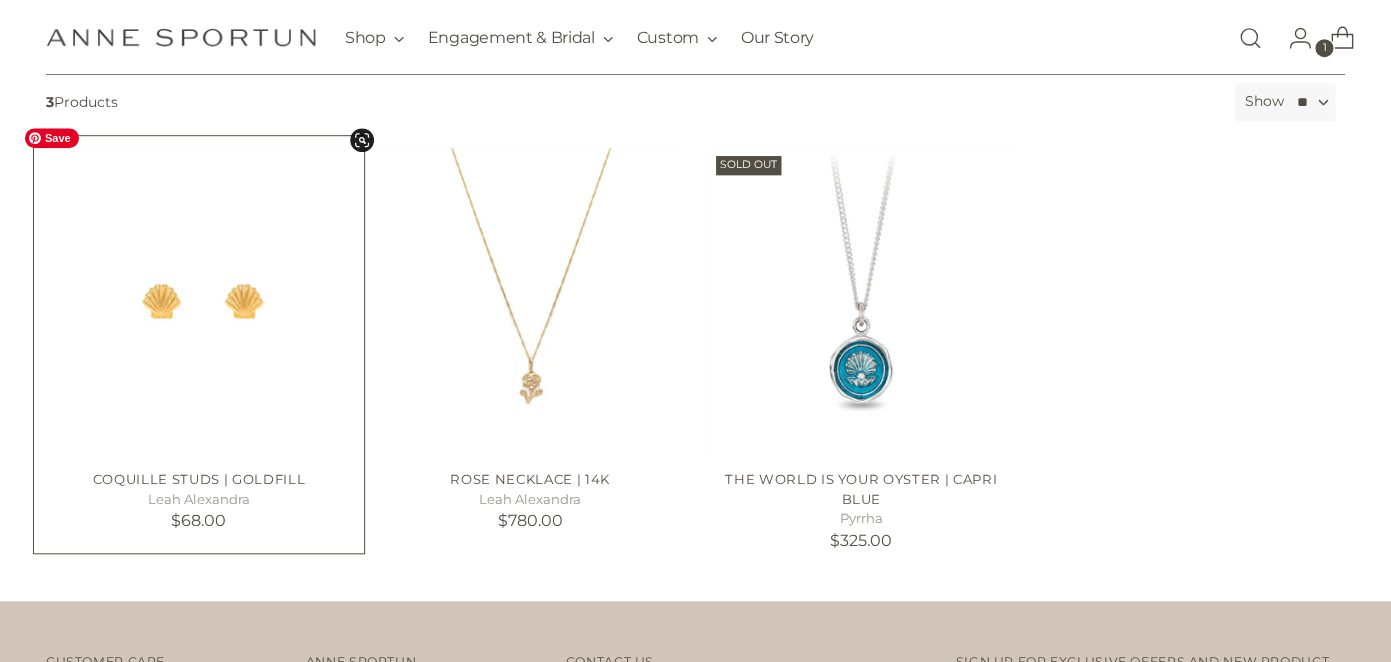click at bounding box center [0, 0] 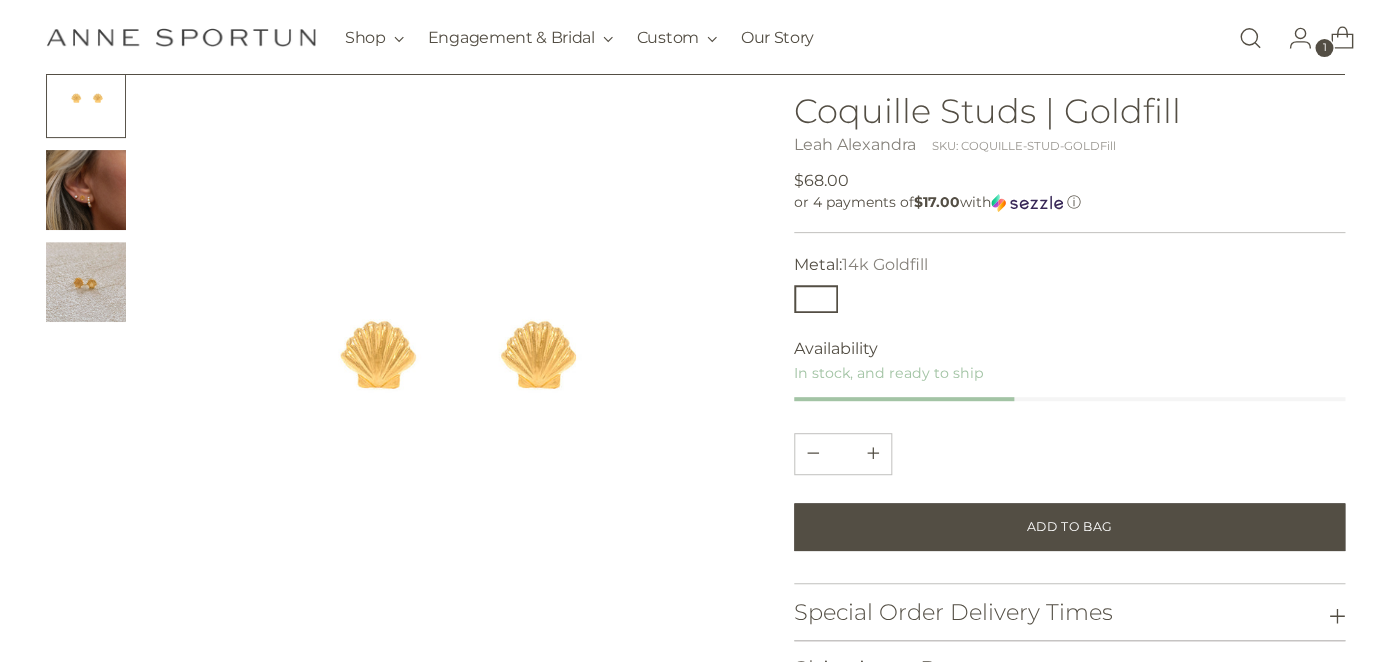 scroll, scrollTop: 137, scrollLeft: 0, axis: vertical 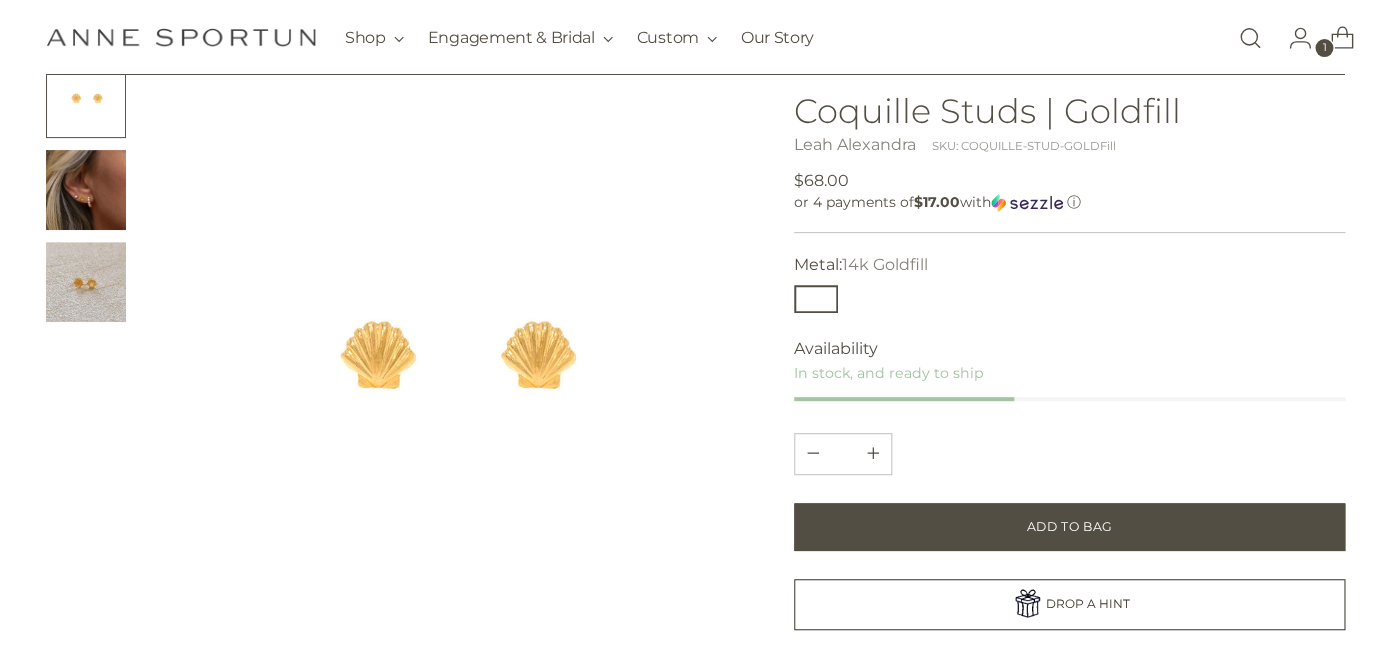 click at bounding box center (86, 190) 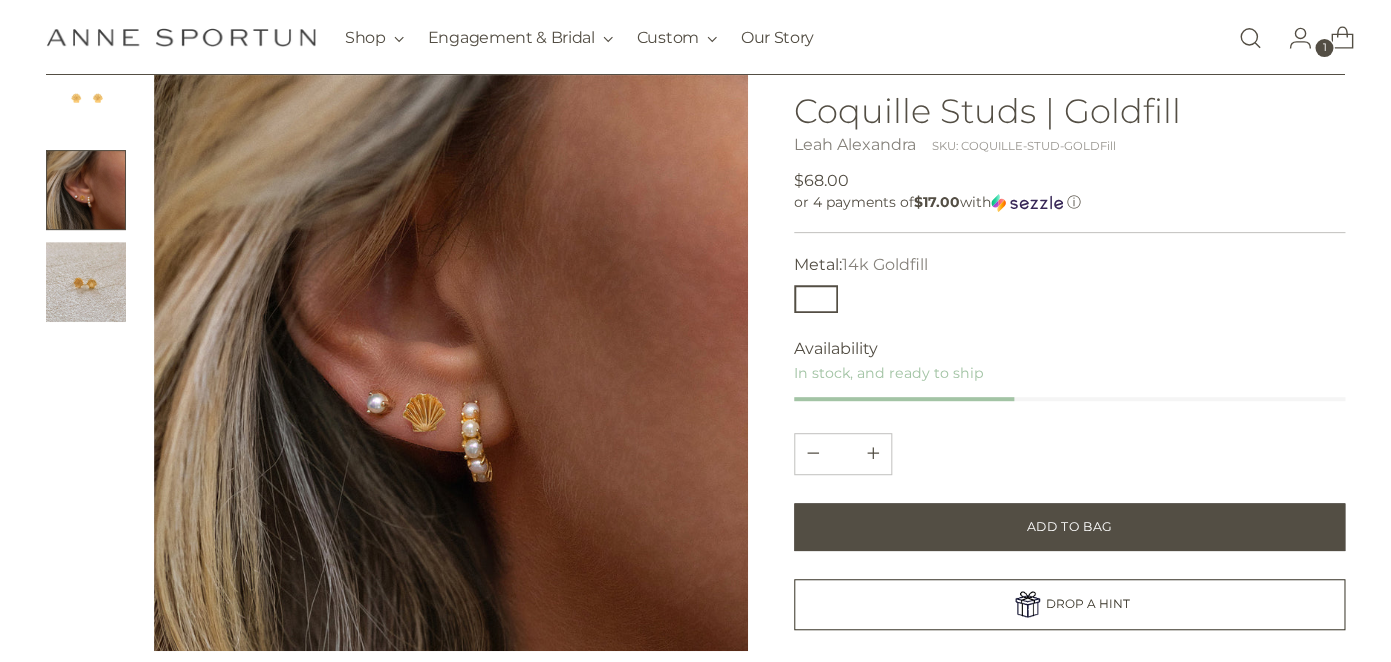 click at bounding box center (86, 282) 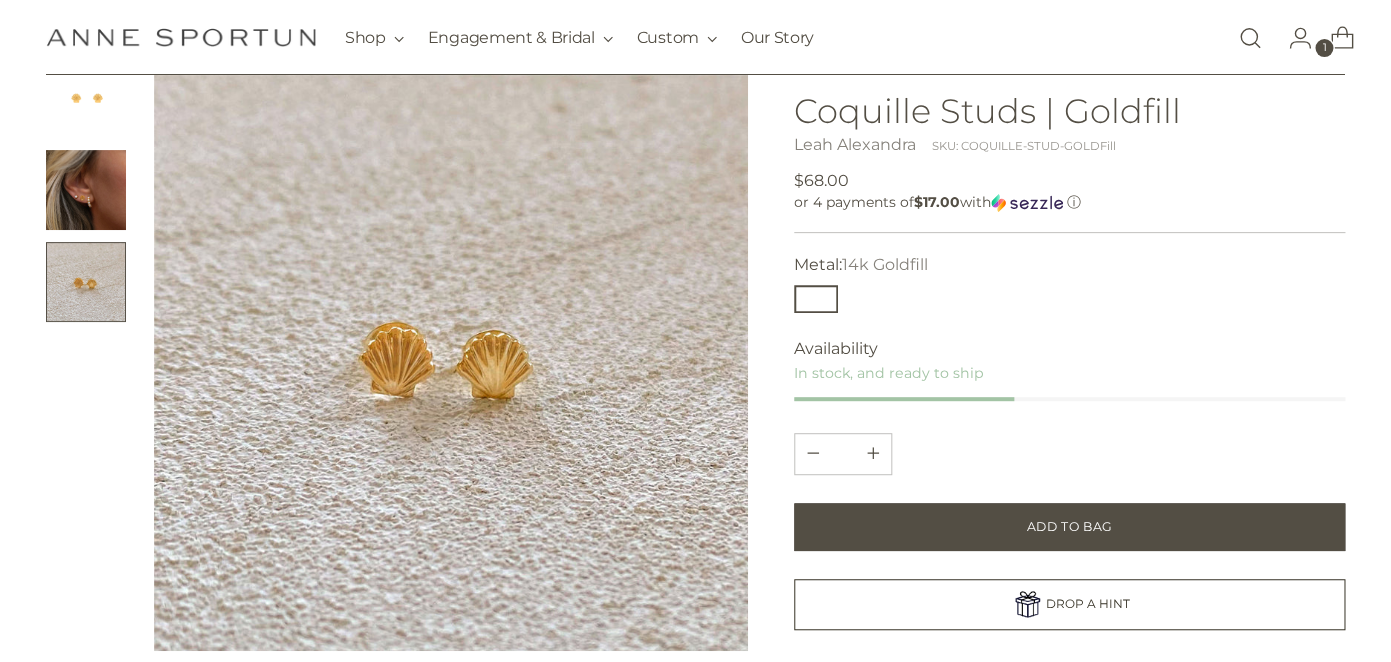 click at bounding box center (86, 190) 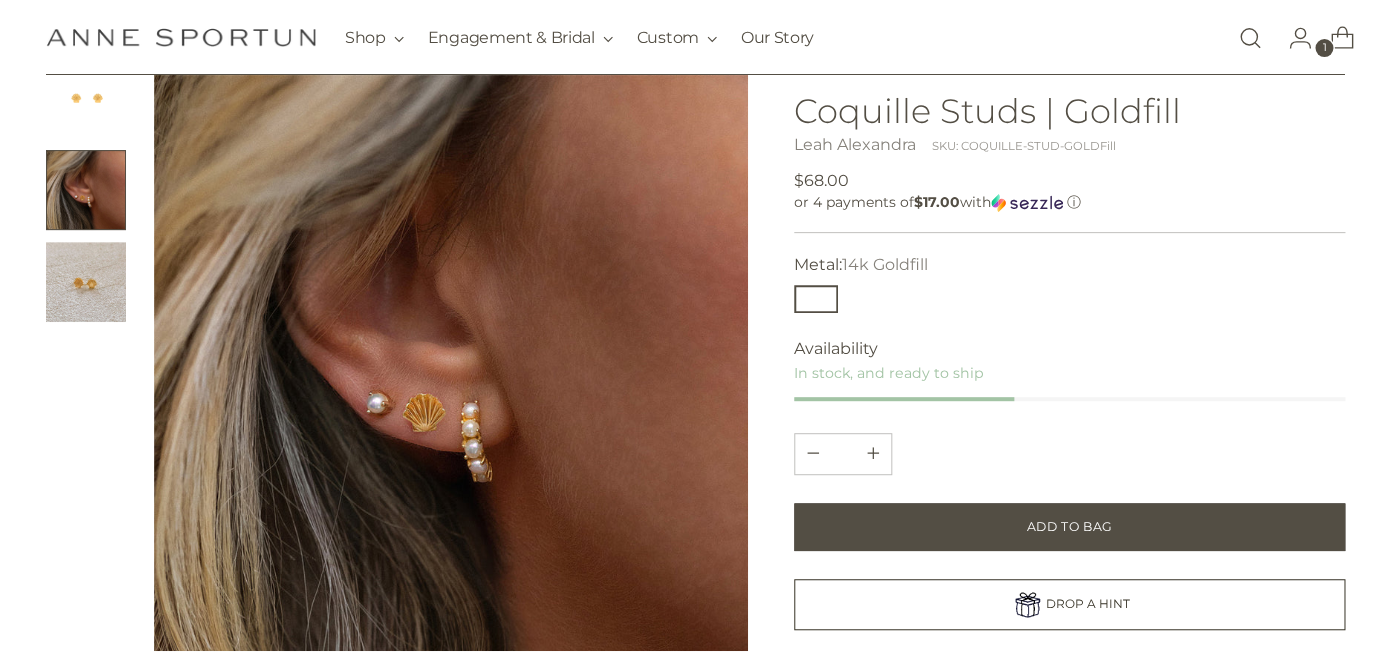 click at bounding box center [86, 98] 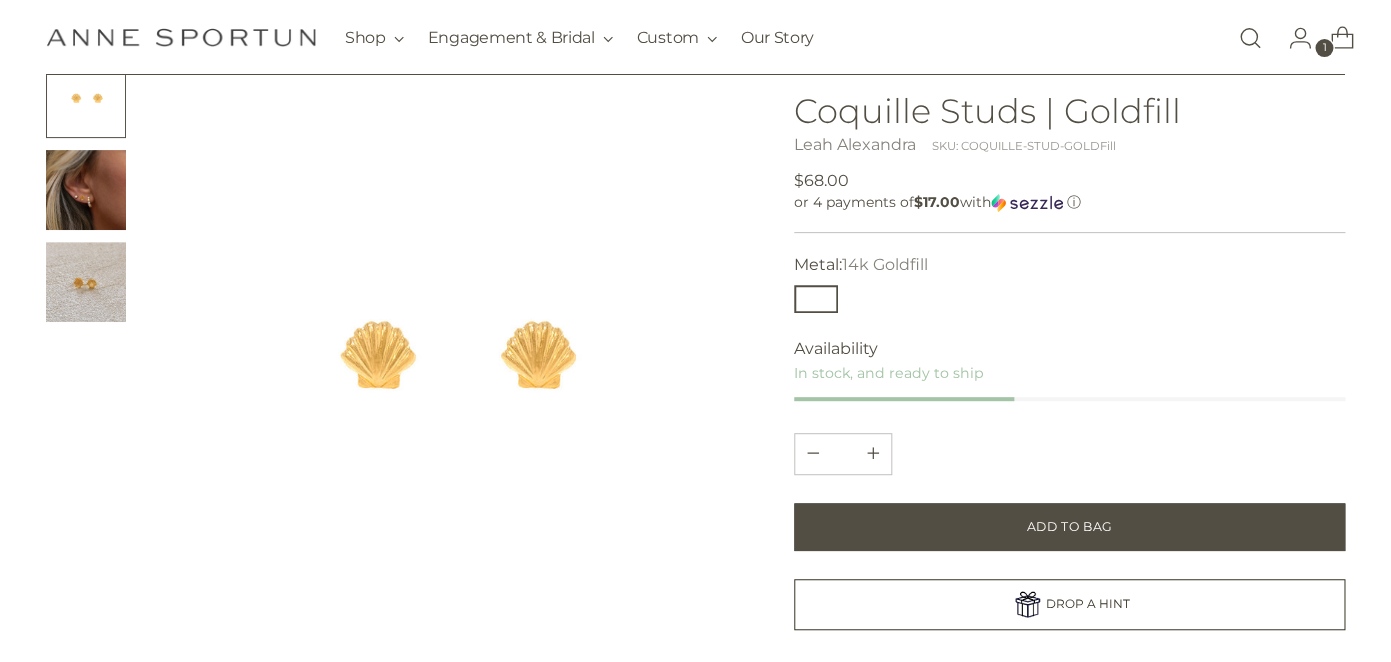 click 